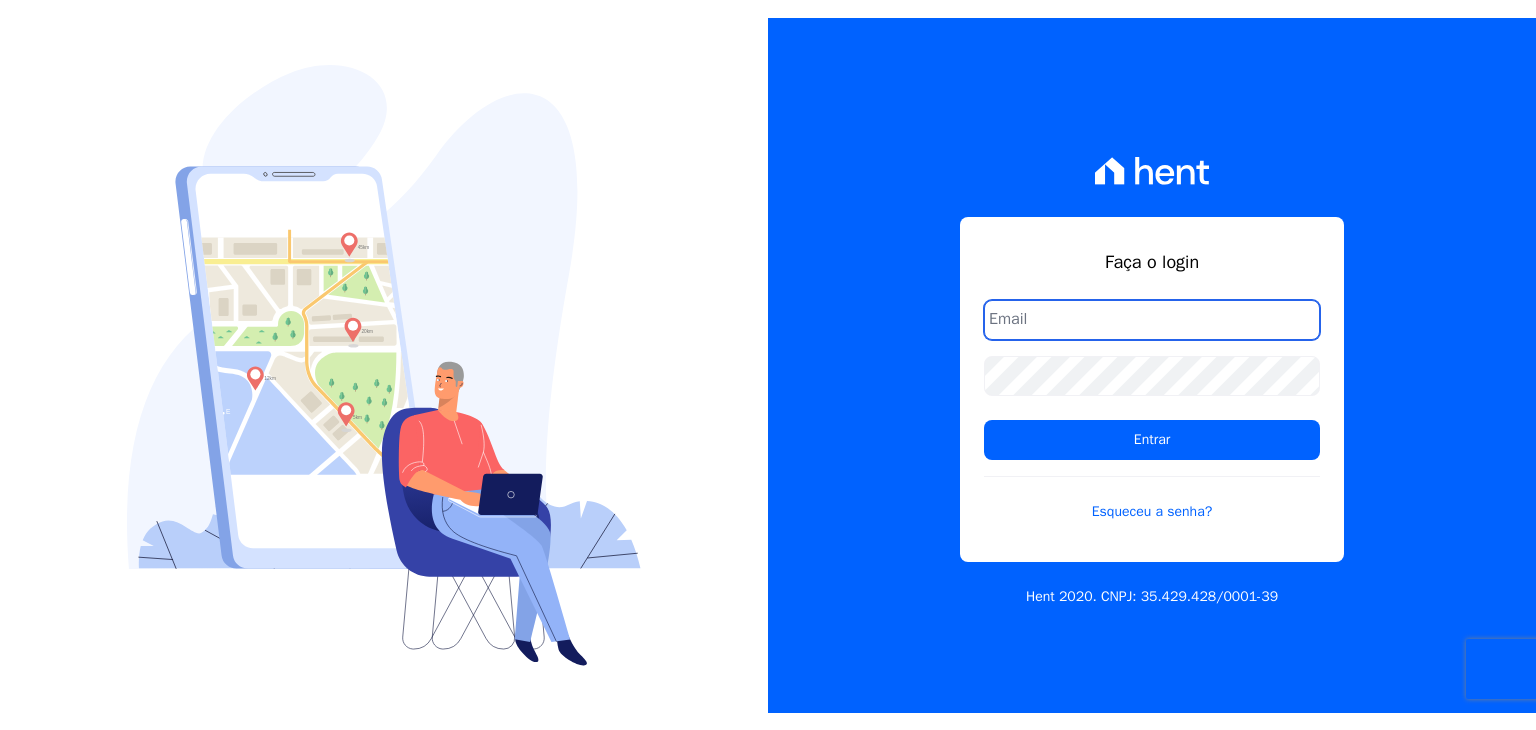 scroll, scrollTop: 0, scrollLeft: 0, axis: both 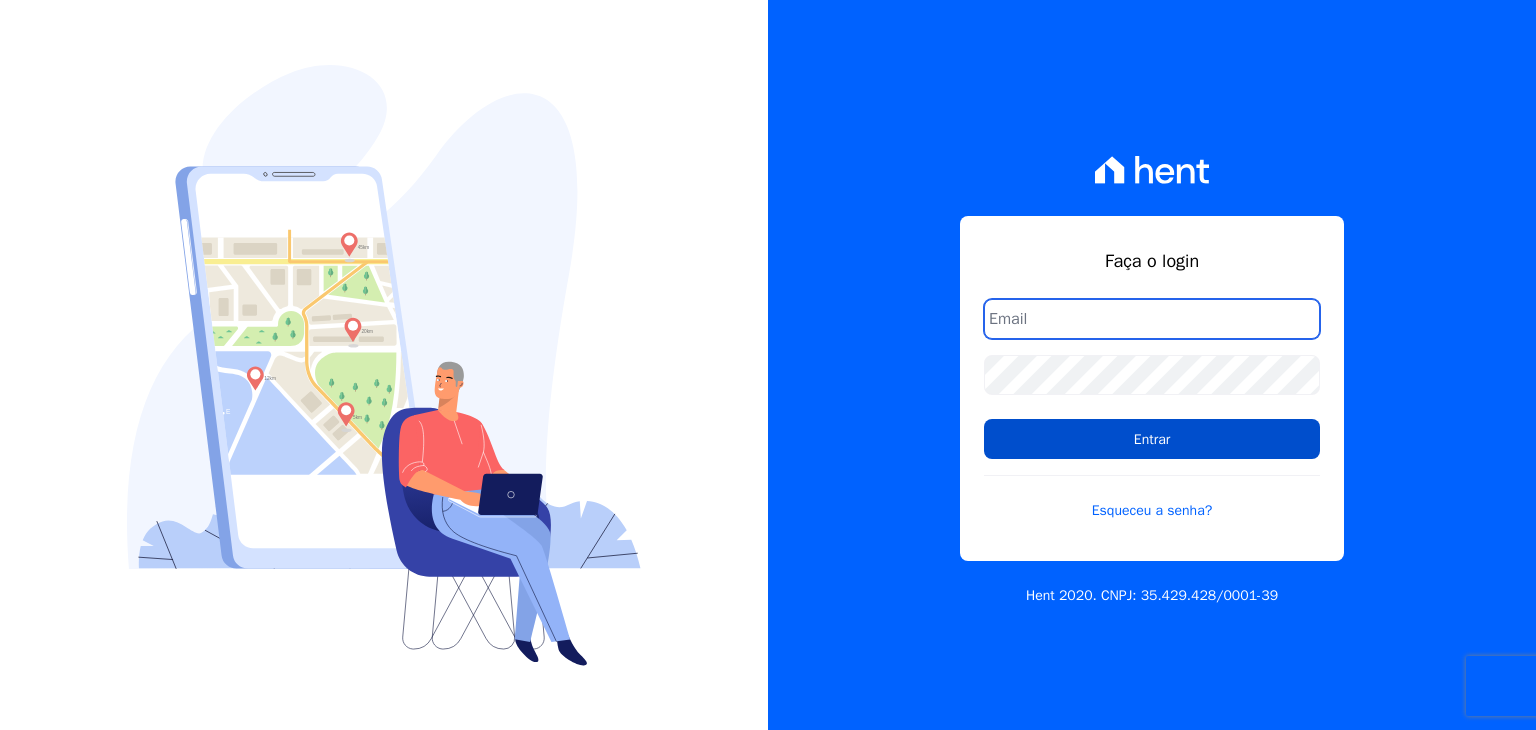 type on "[PERSON_NAME][EMAIL_ADDRESS][DOMAIN_NAME]" 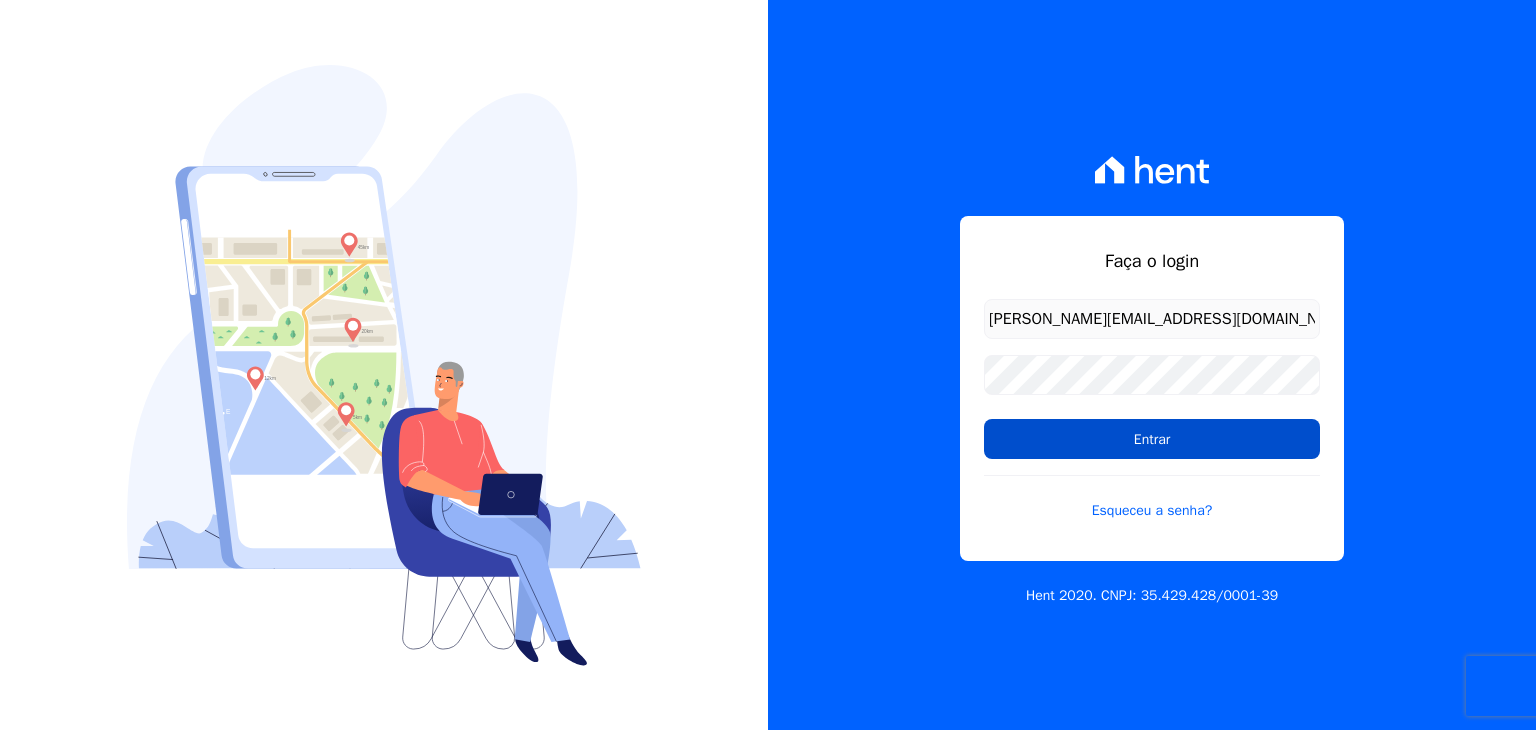 click on "Entrar" at bounding box center [1152, 439] 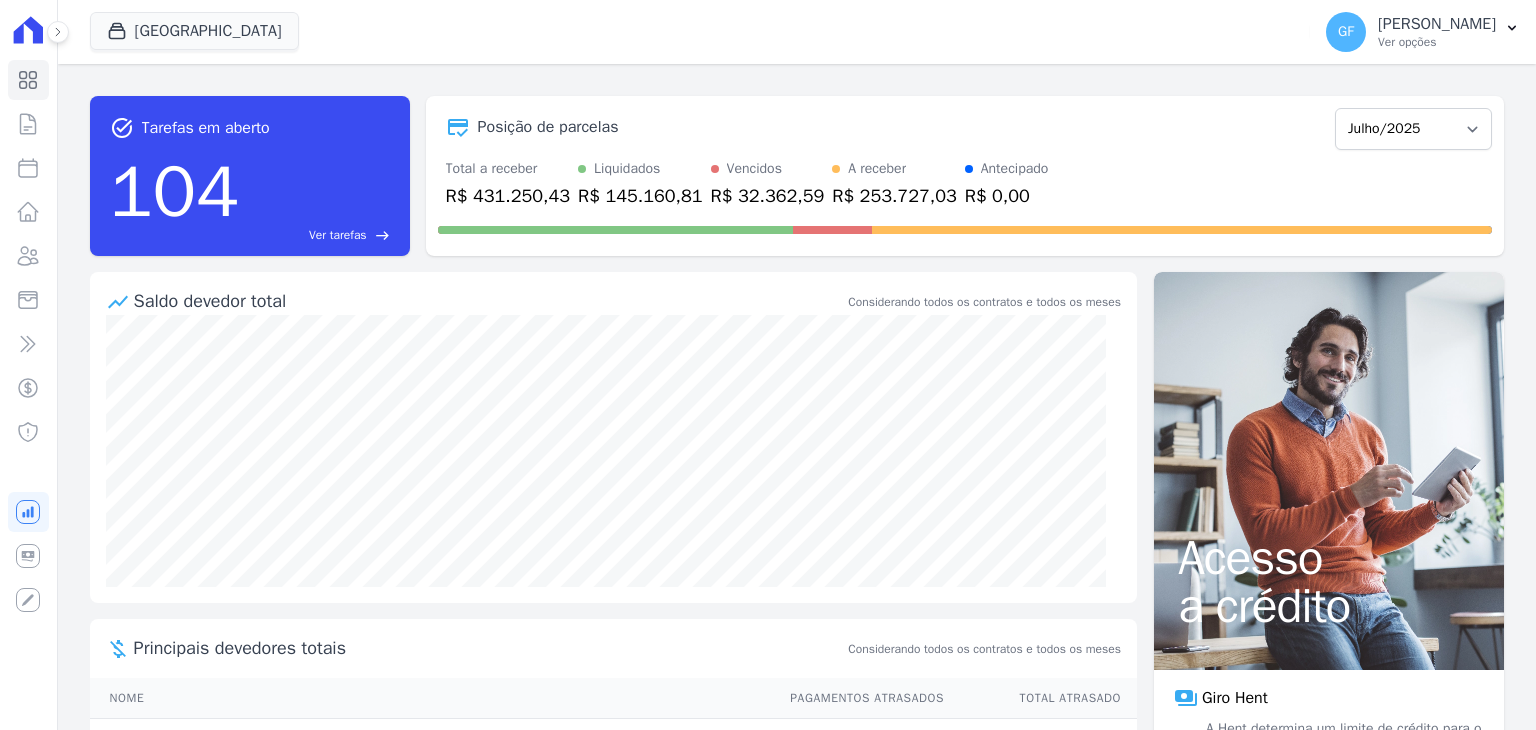 scroll, scrollTop: 0, scrollLeft: 0, axis: both 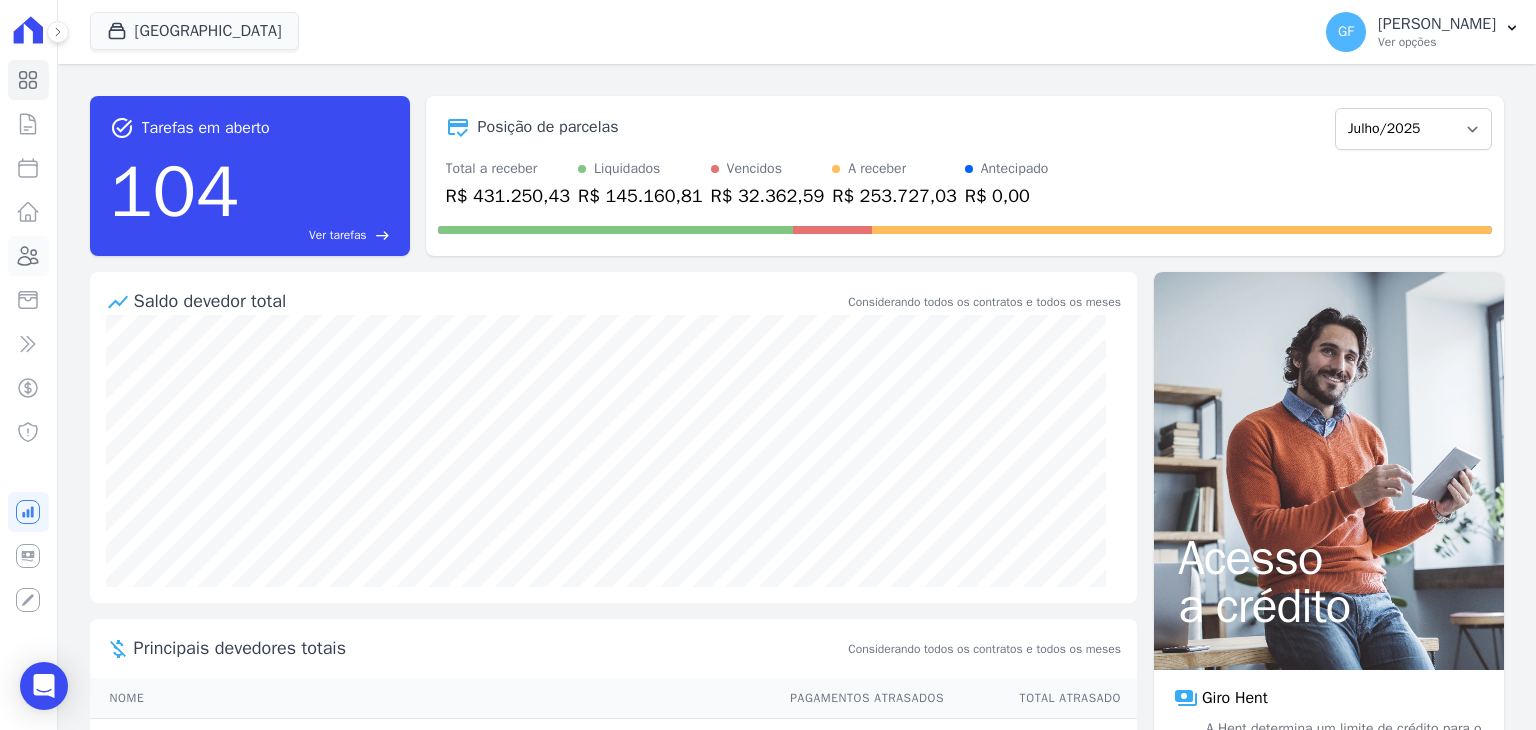 click 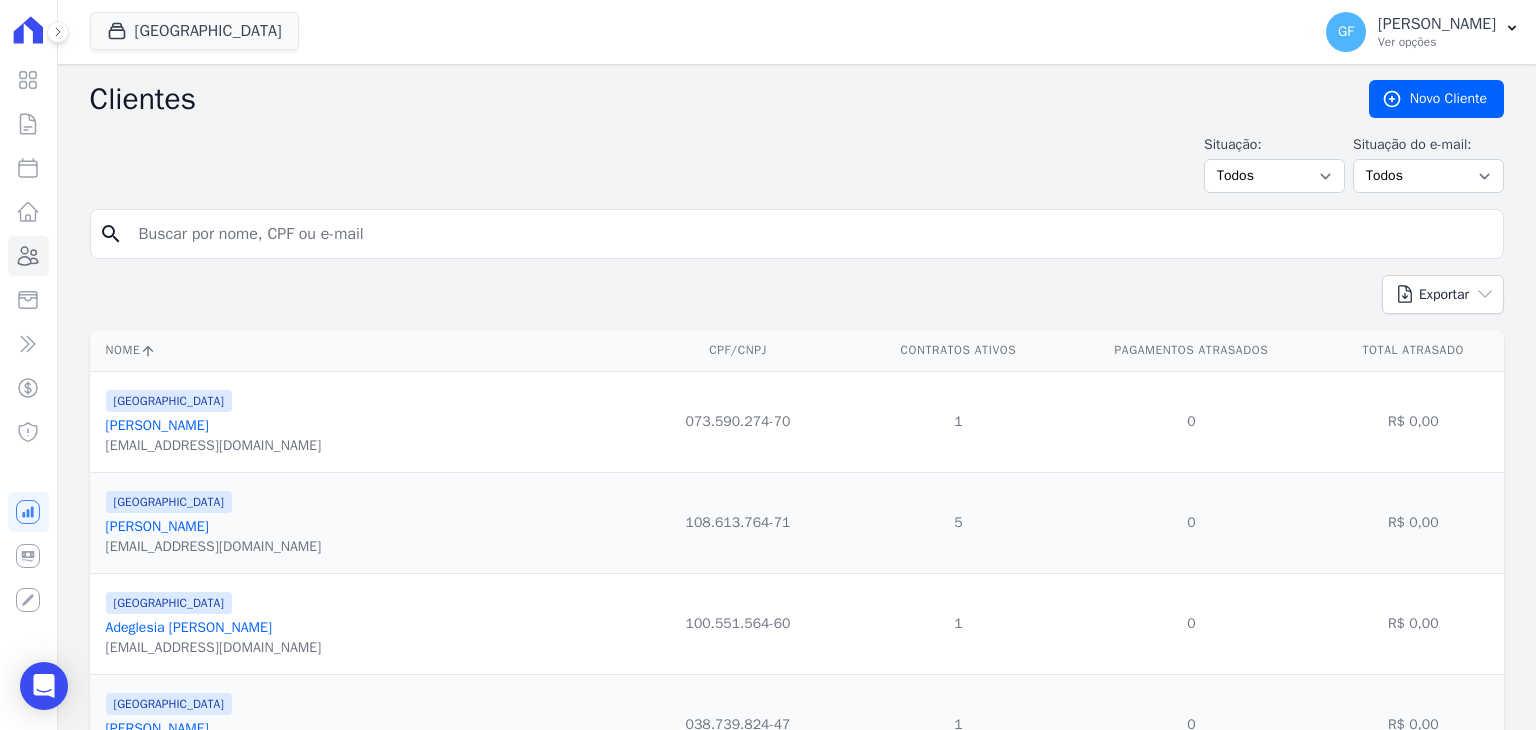 click at bounding box center (811, 234) 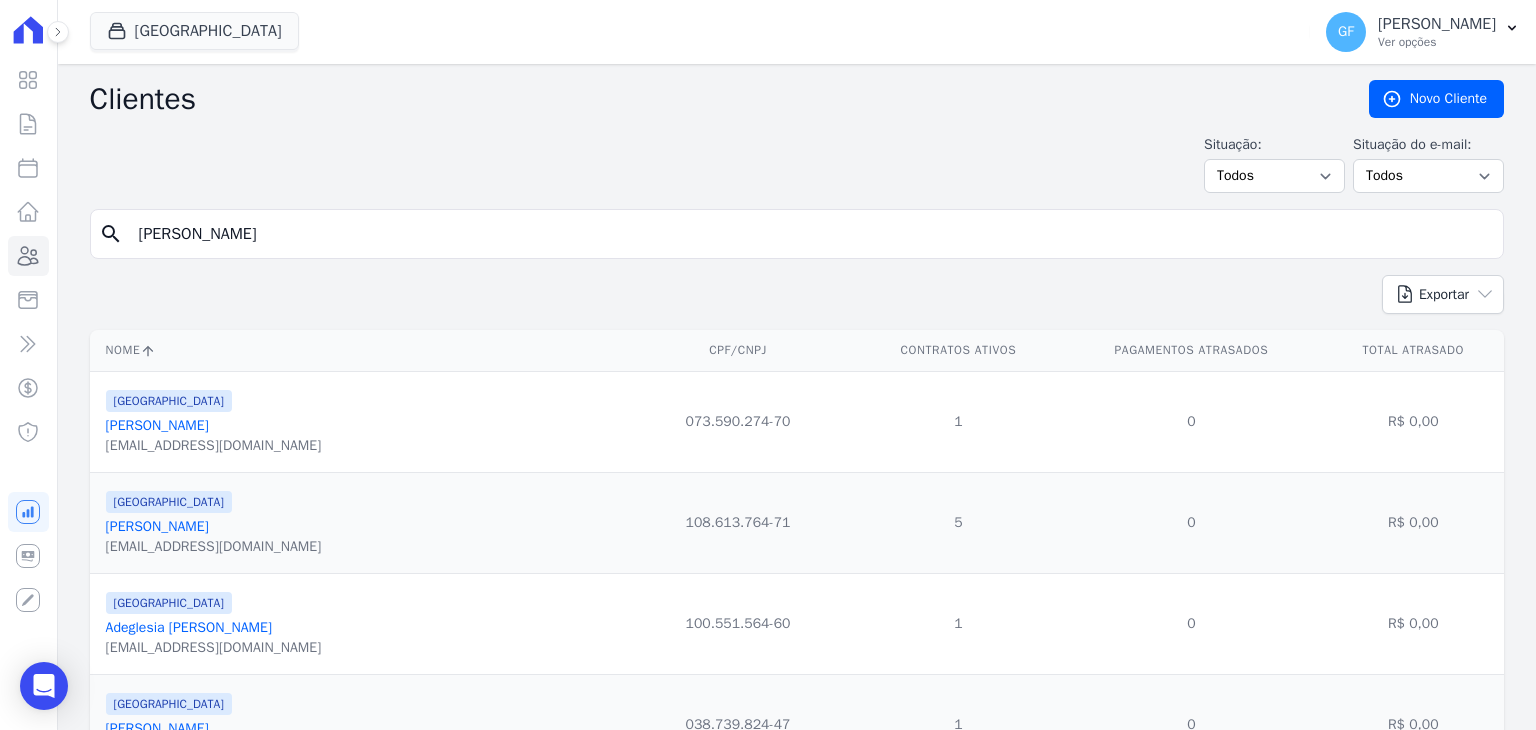 type on "Leidjane Bezerra melo" 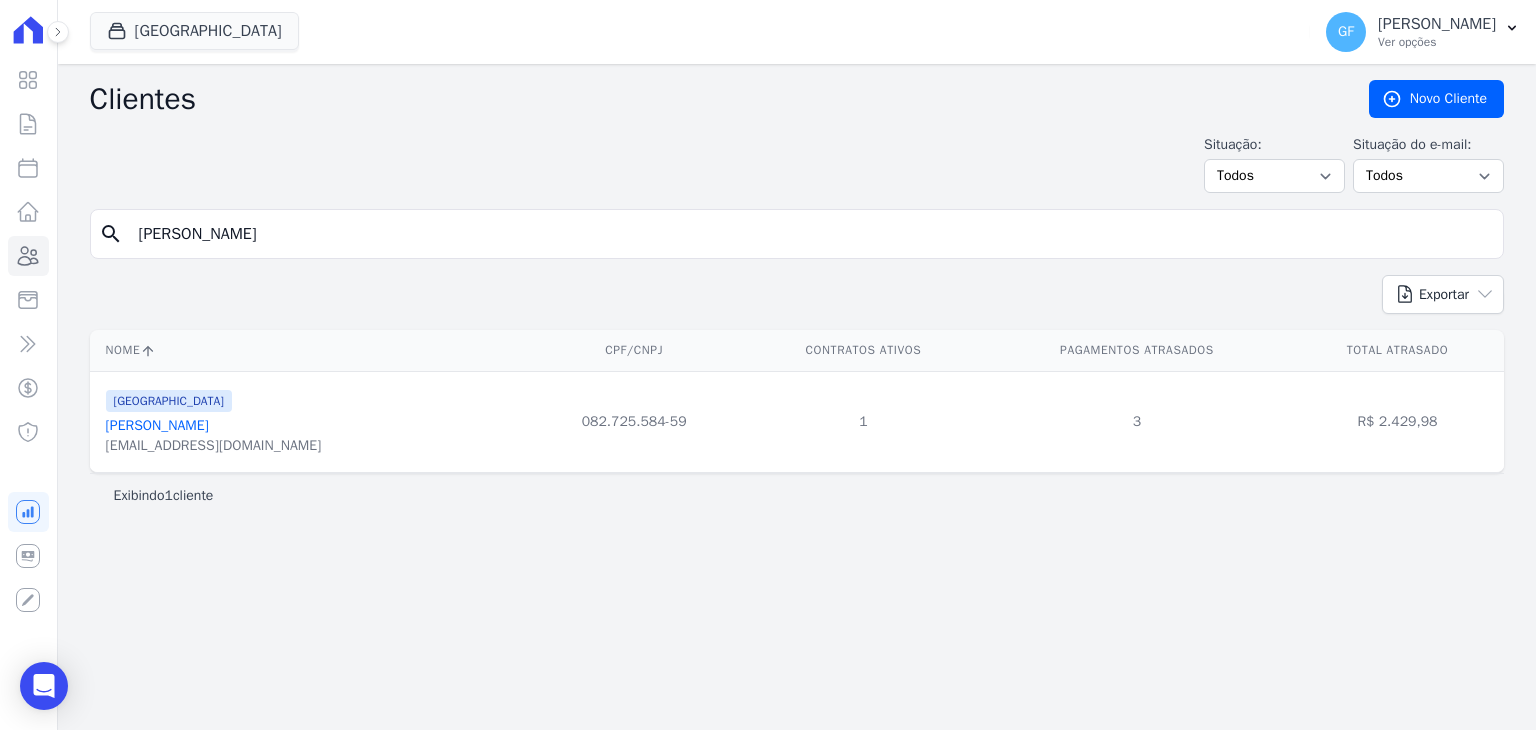 click on "Leidjane Bezerra Melo" at bounding box center (157, 425) 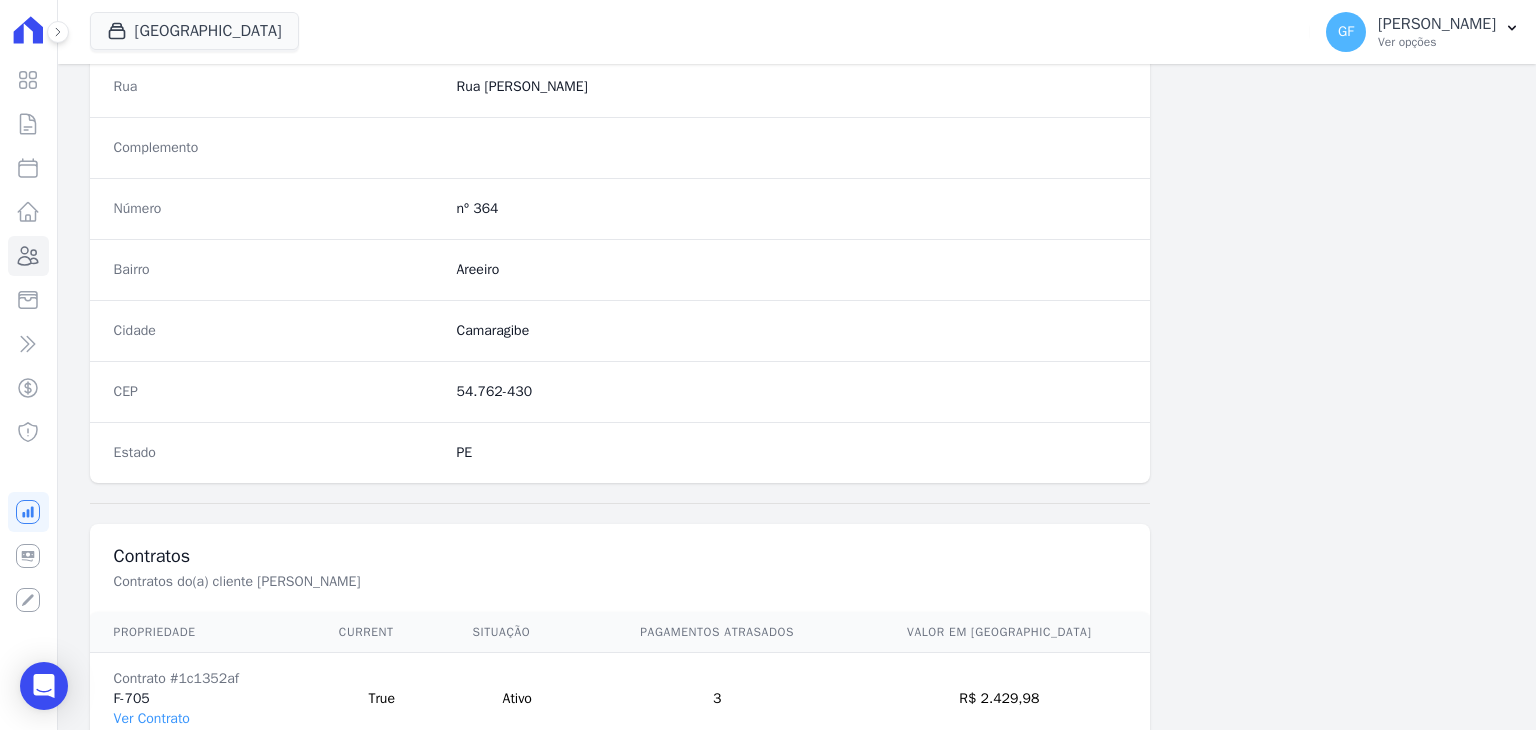 scroll, scrollTop: 1032, scrollLeft: 0, axis: vertical 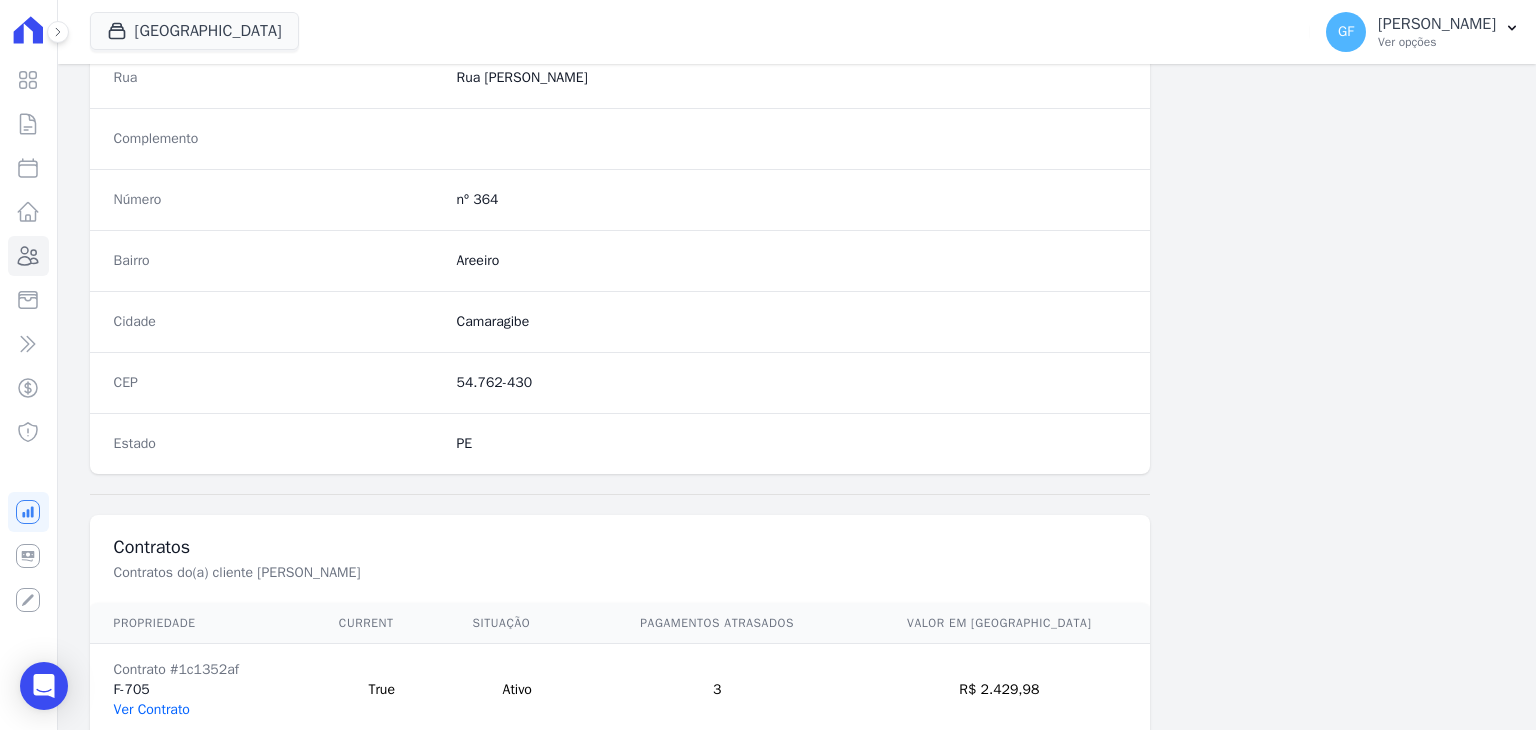 click on "Ver Contrato" at bounding box center [152, 709] 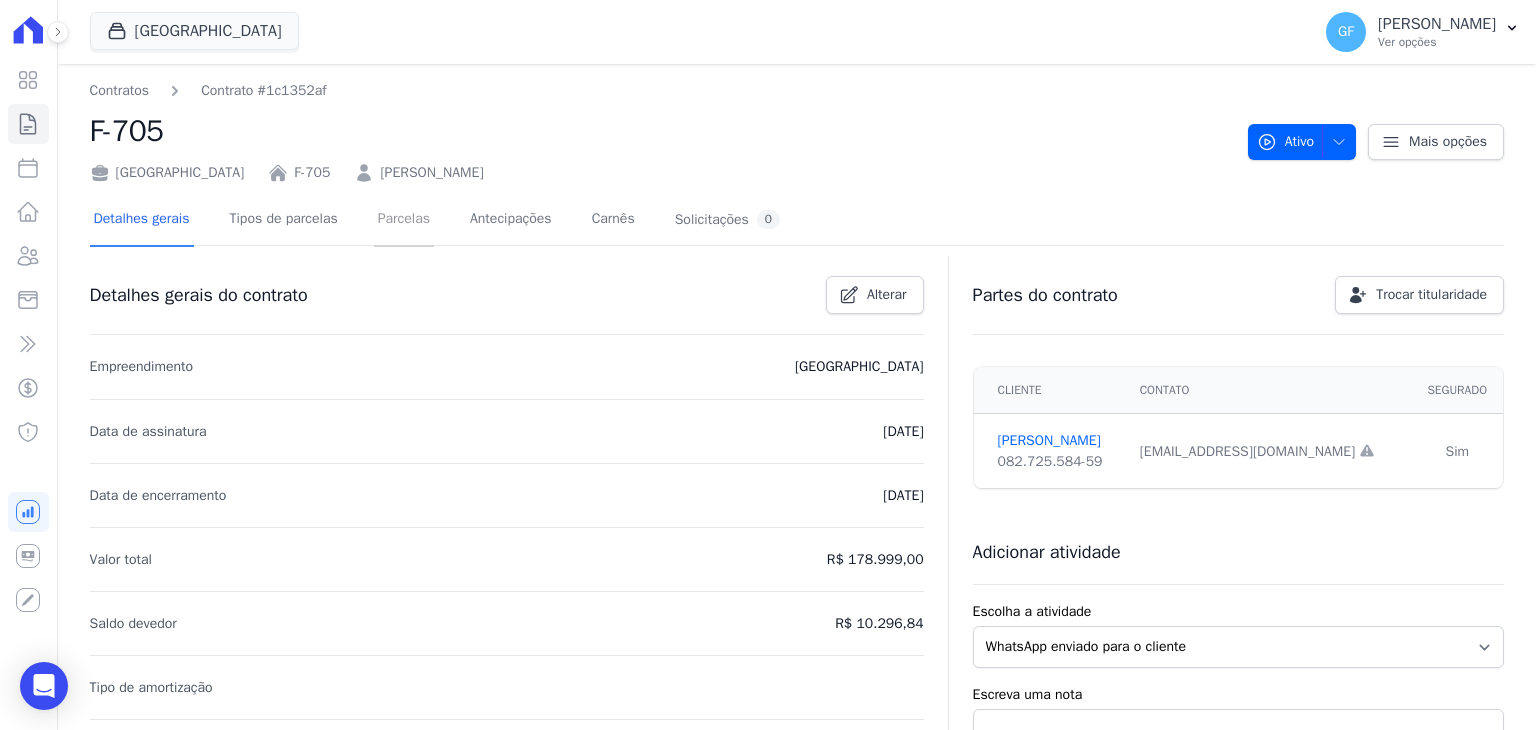 click on "Parcelas" at bounding box center [404, 220] 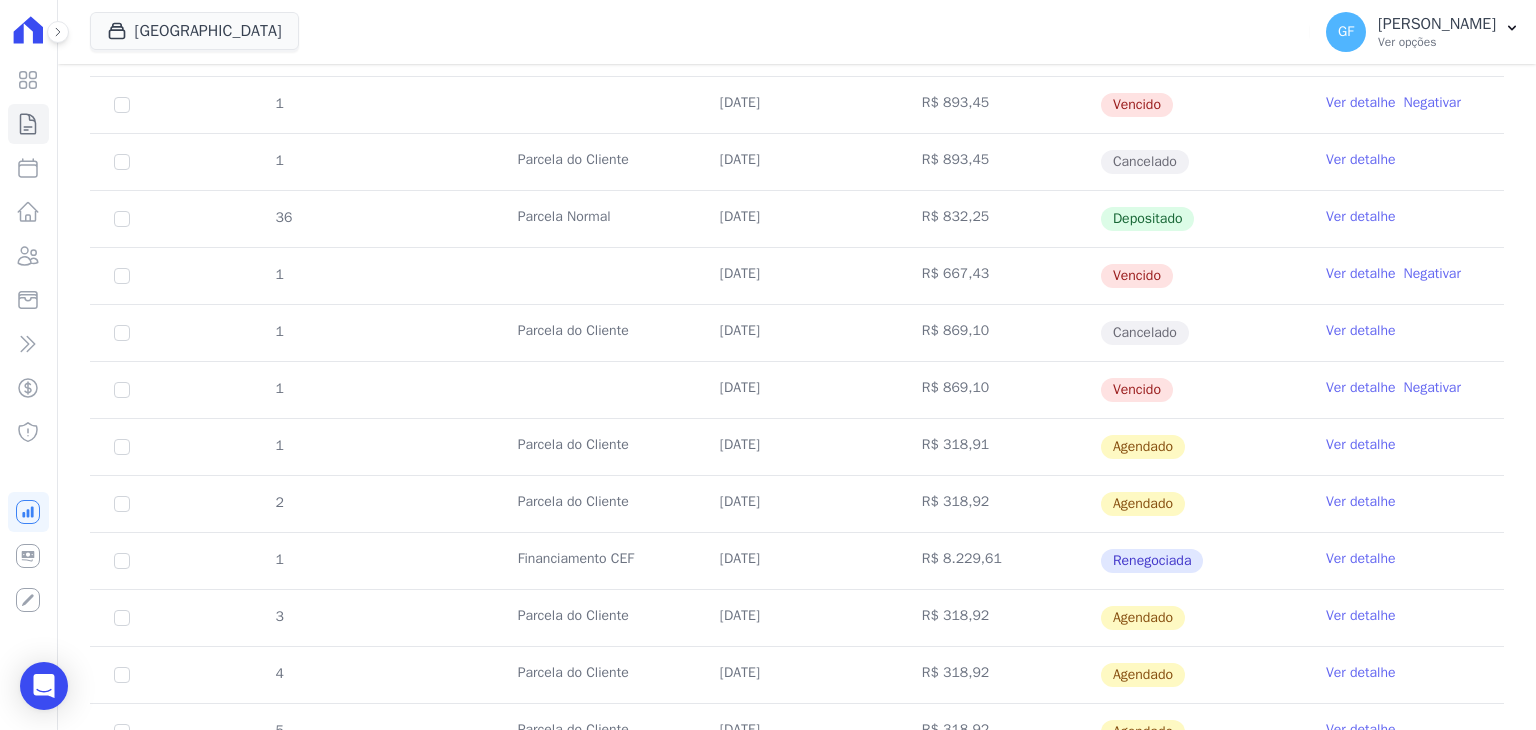 scroll, scrollTop: 685, scrollLeft: 0, axis: vertical 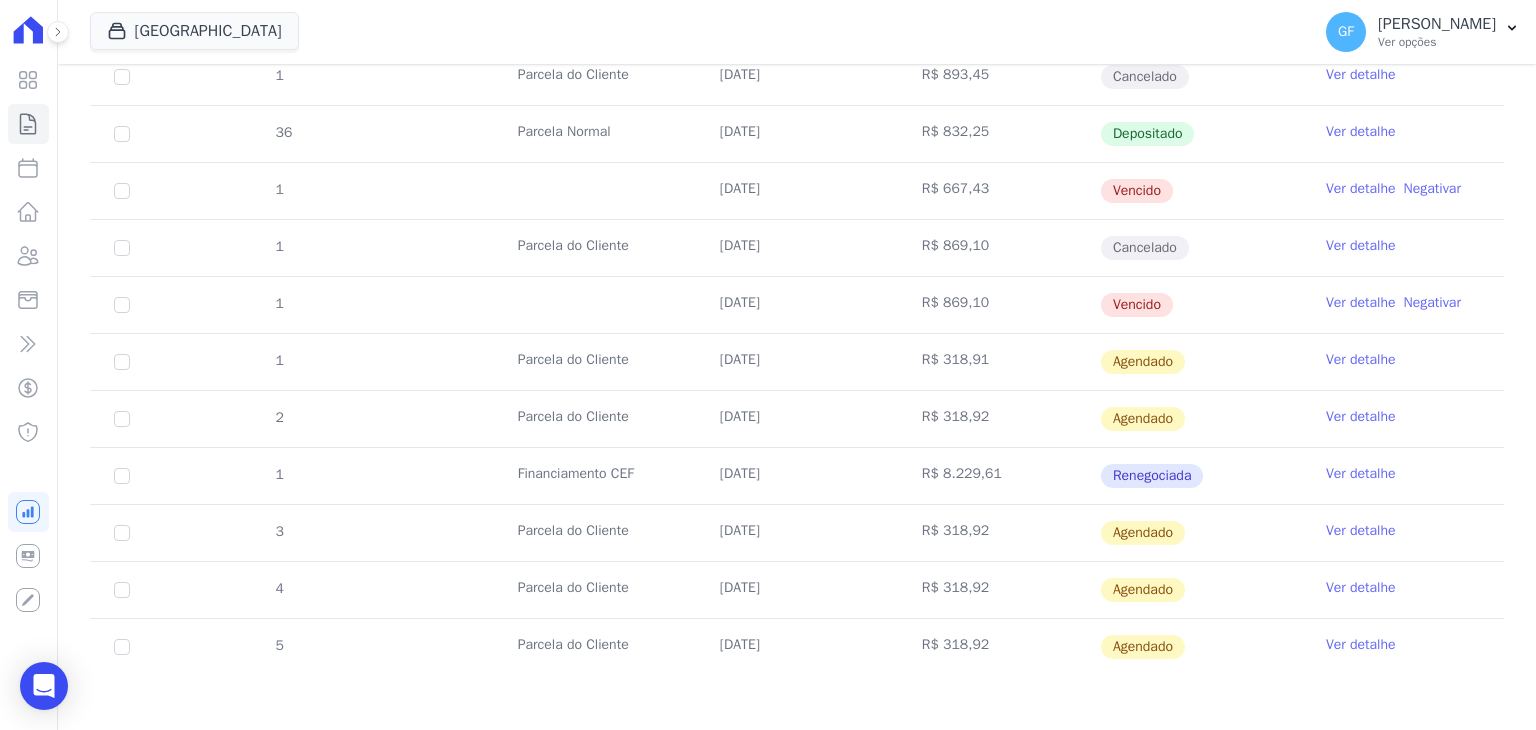 drag, startPoint x: 703, startPoint y: 349, endPoint x: 1063, endPoint y: 352, distance: 360.0125 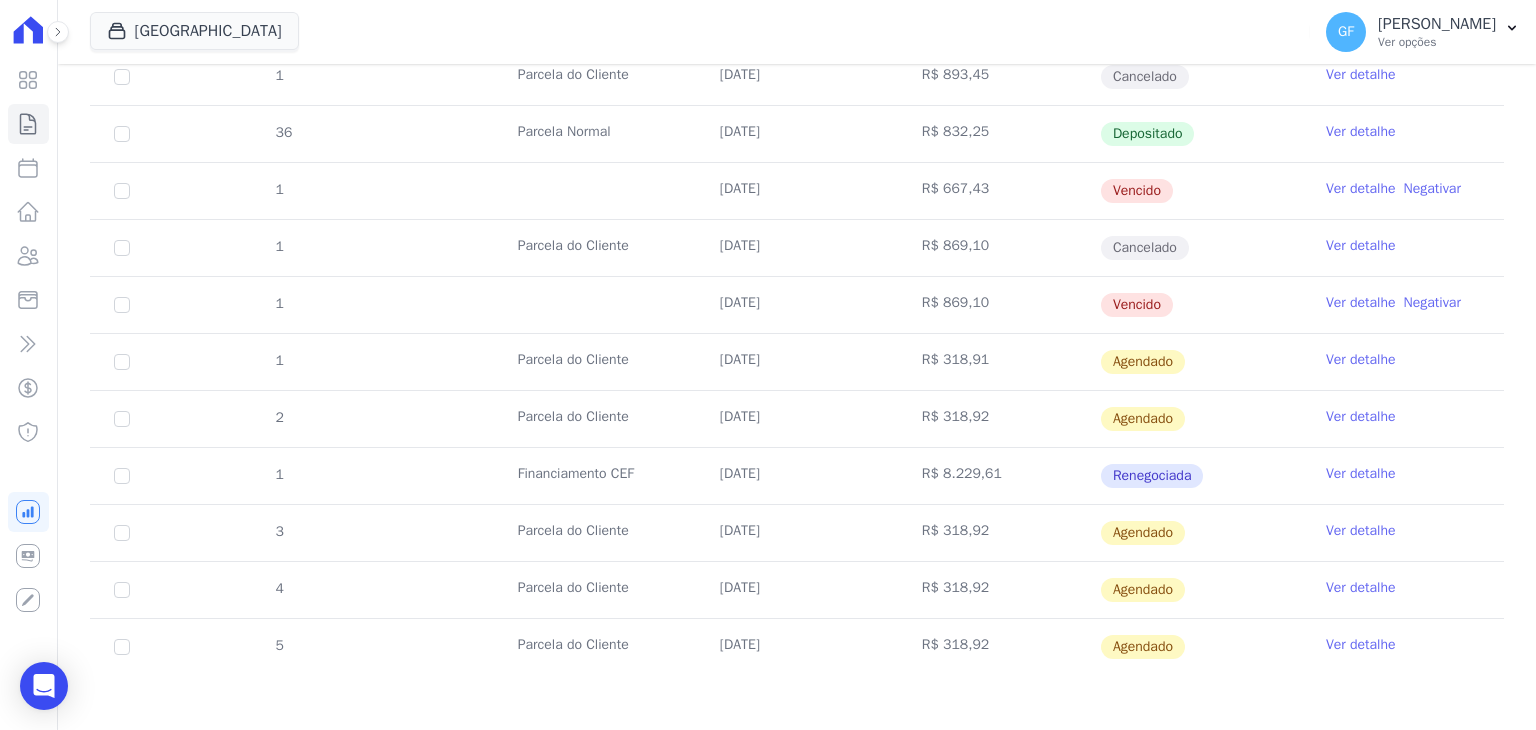click on "Ver detalhe" at bounding box center [1361, 360] 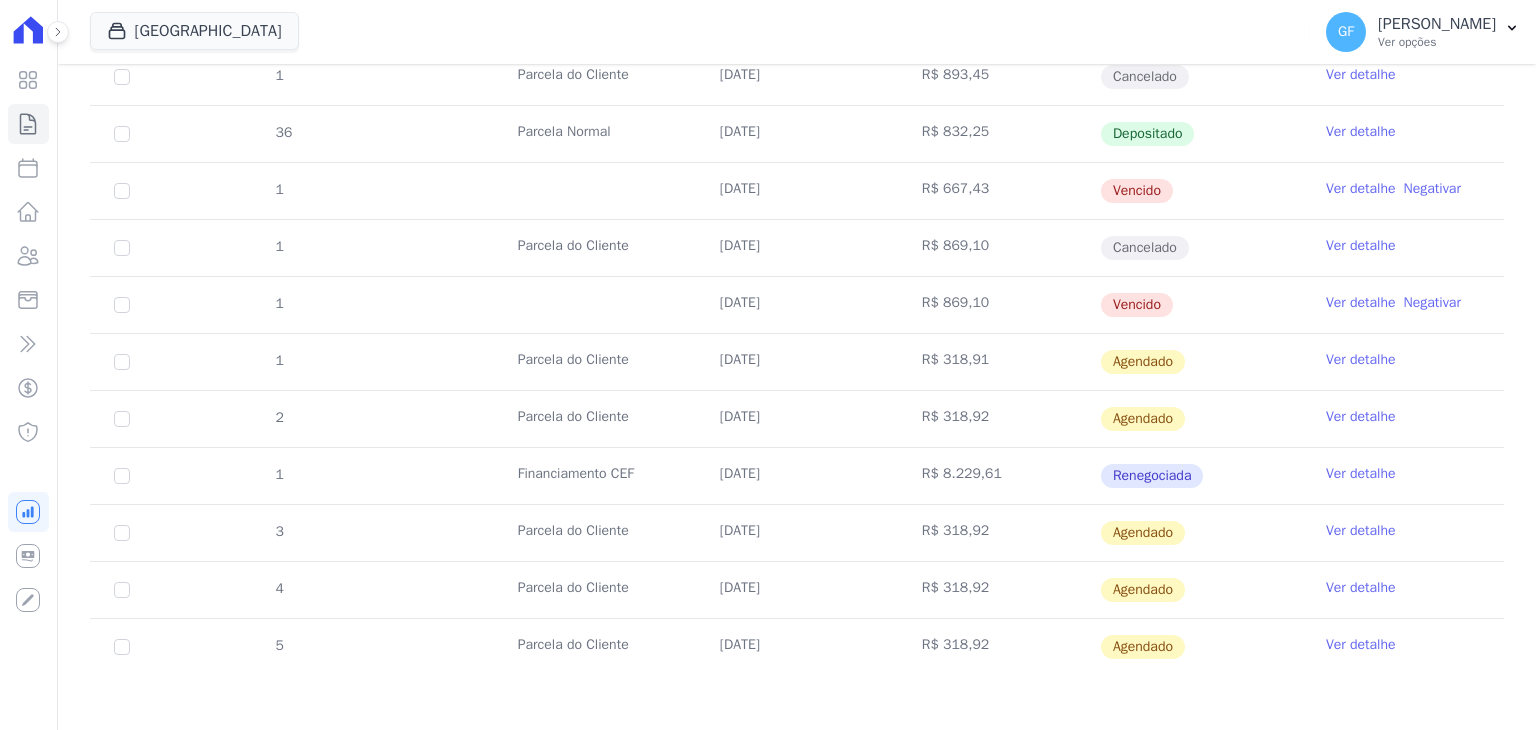 click on "Ver detalhe" at bounding box center [1361, 360] 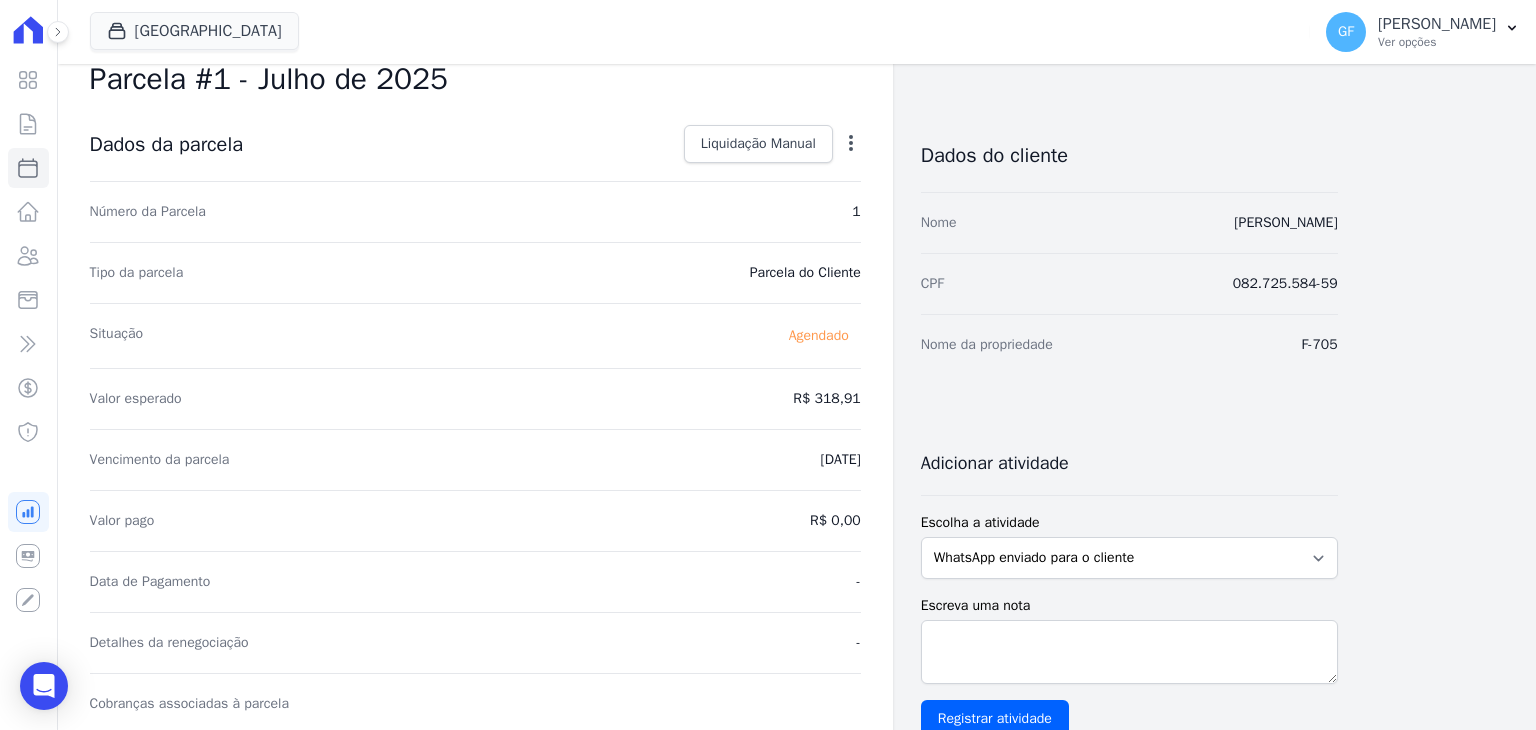 scroll, scrollTop: 0, scrollLeft: 0, axis: both 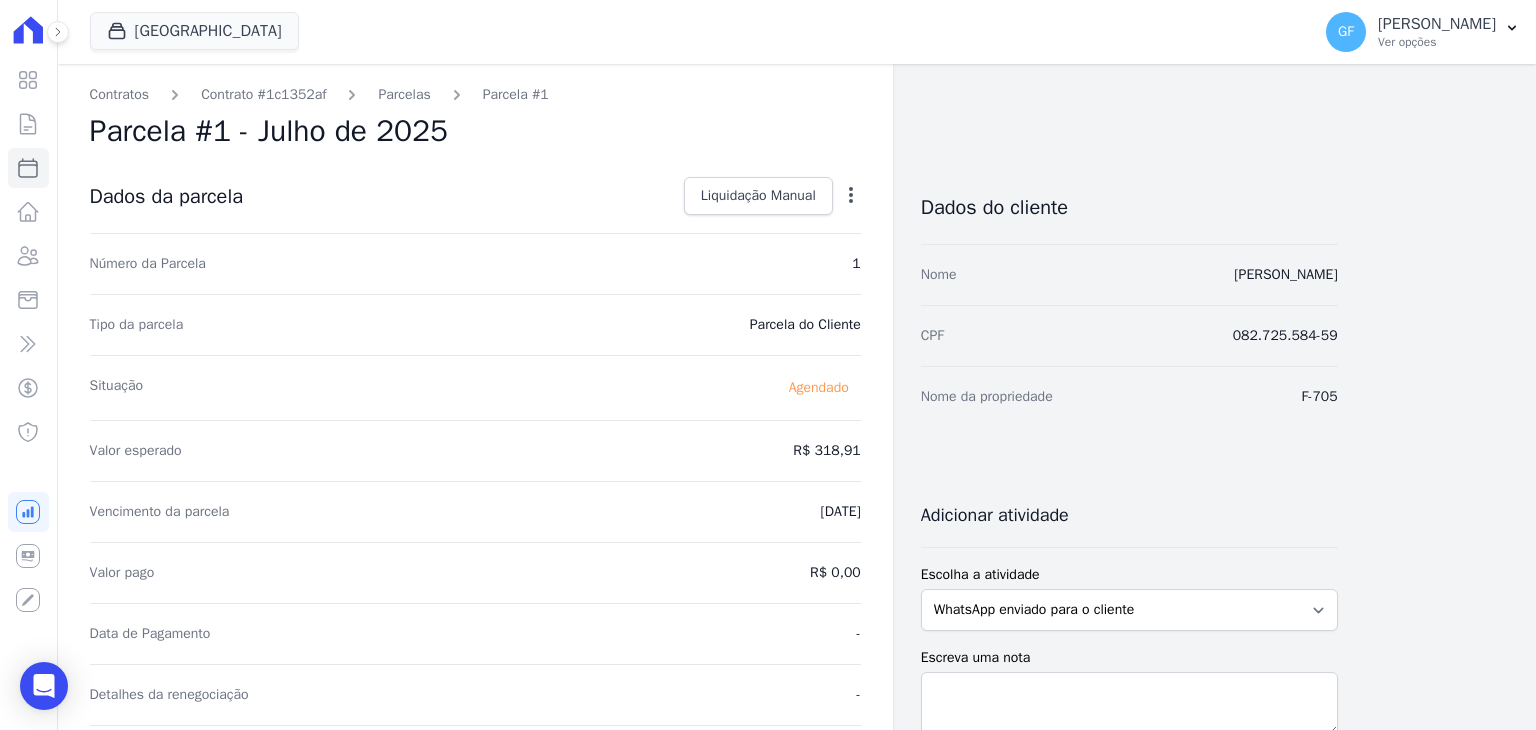 click 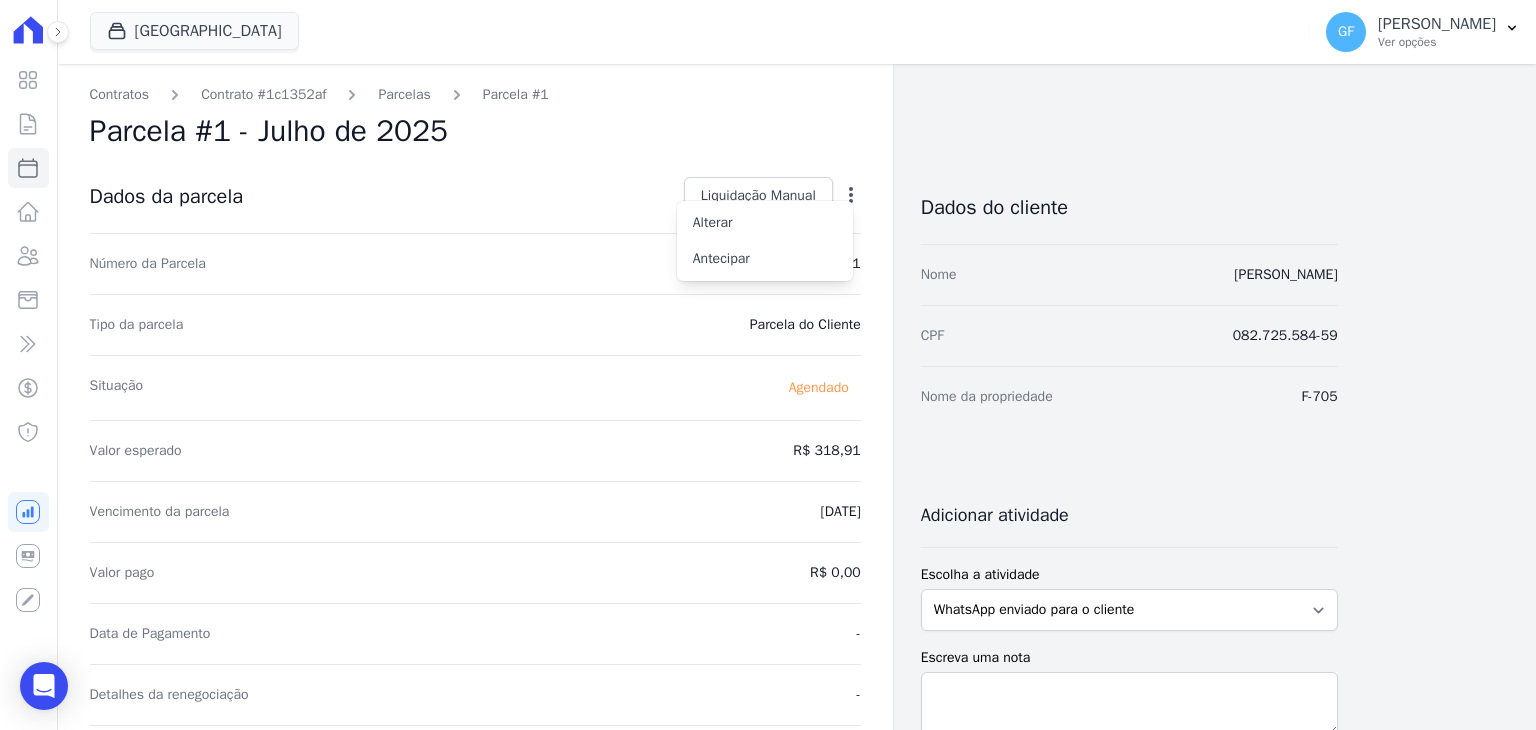 click on "Valor esperado
R$ 318,91" at bounding box center (475, 450) 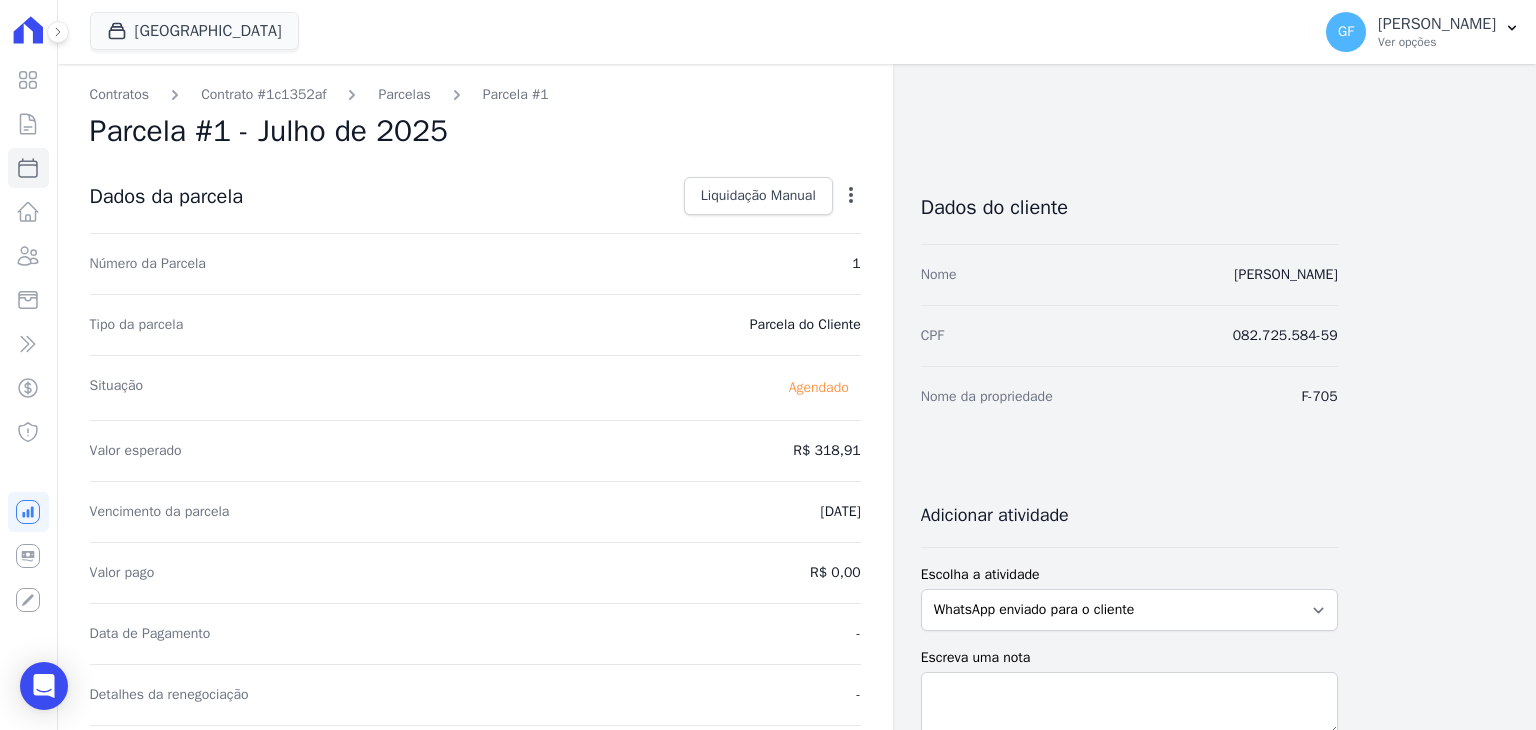 scroll, scrollTop: 0, scrollLeft: 0, axis: both 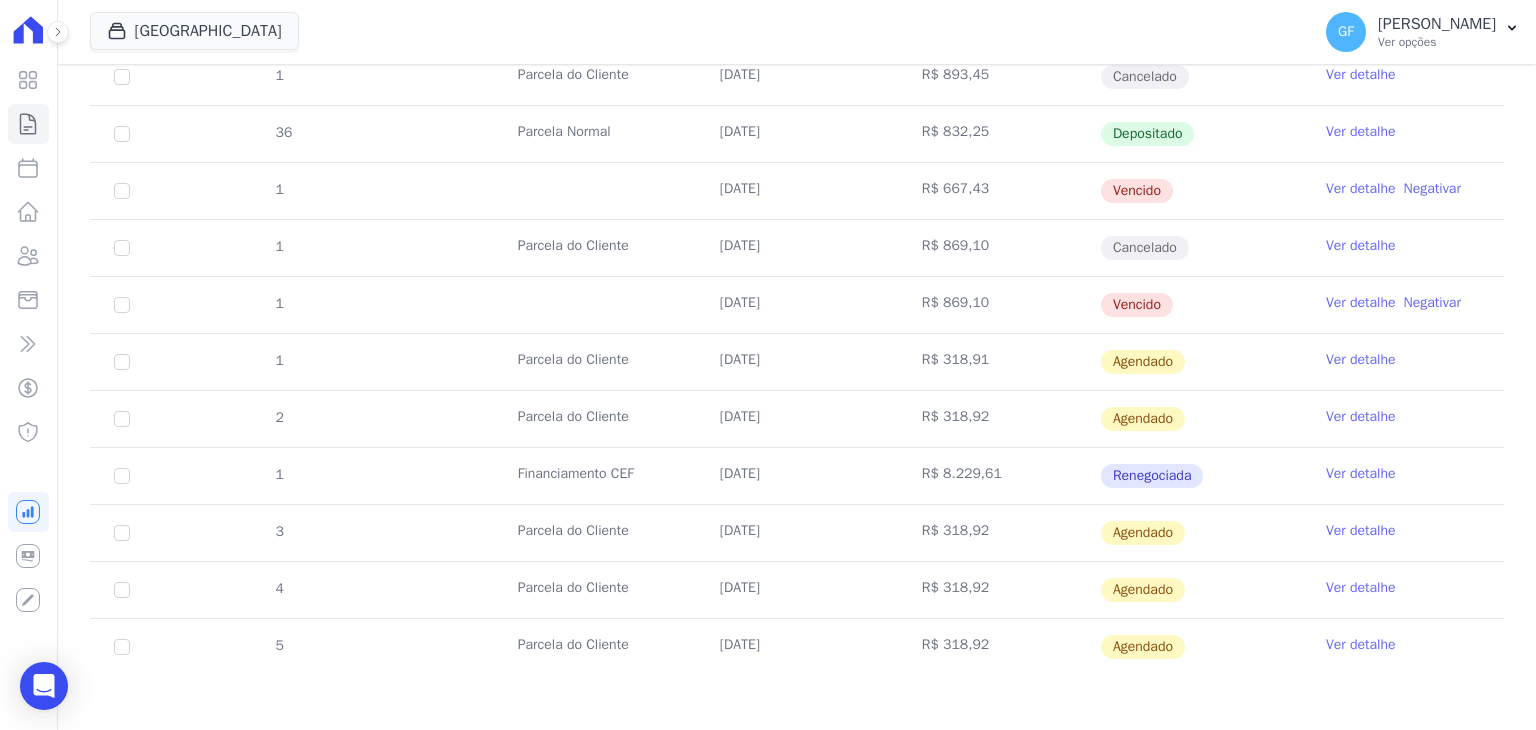 drag, startPoint x: 768, startPoint y: 369, endPoint x: 998, endPoint y: 363, distance: 230.07825 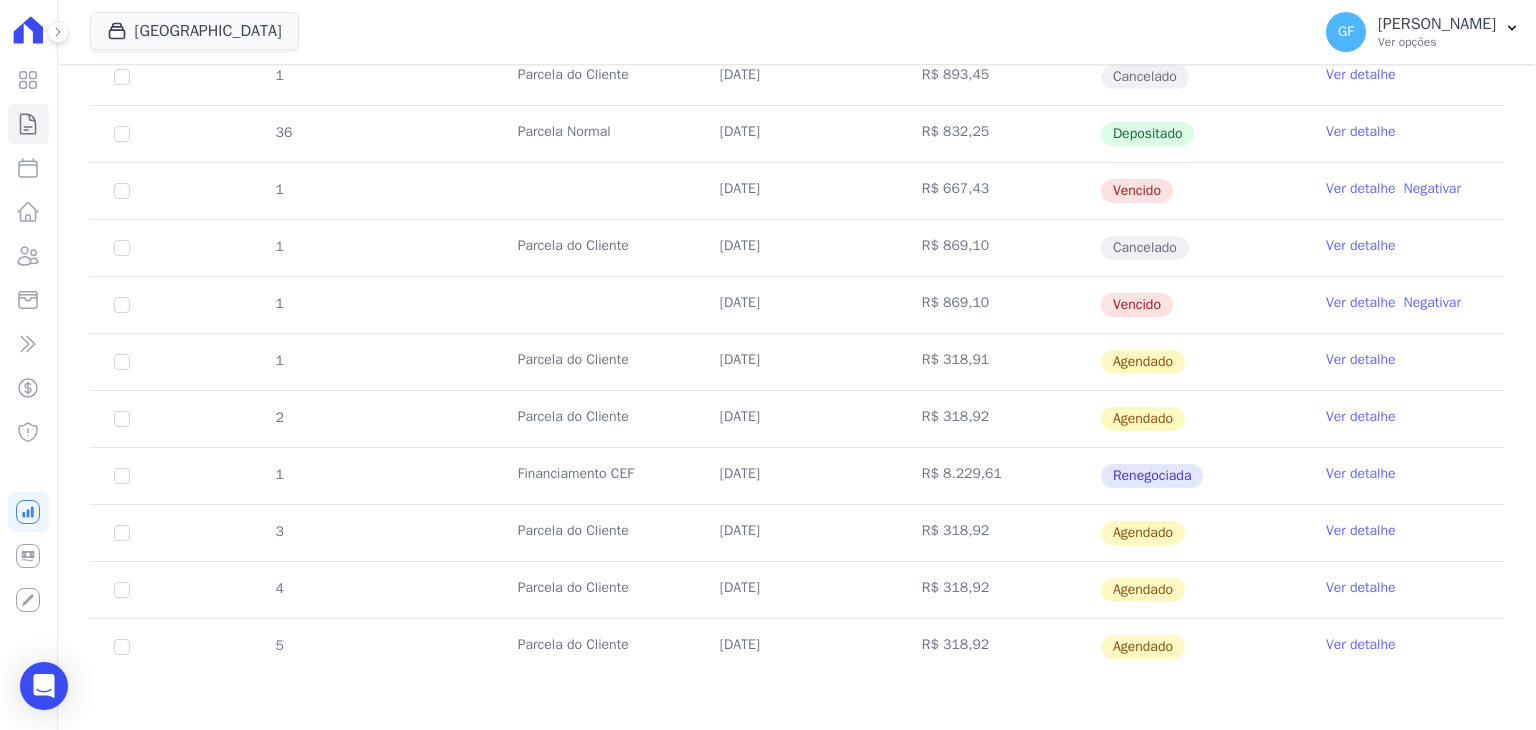 click on "Ver detalhe" at bounding box center [1361, 360] 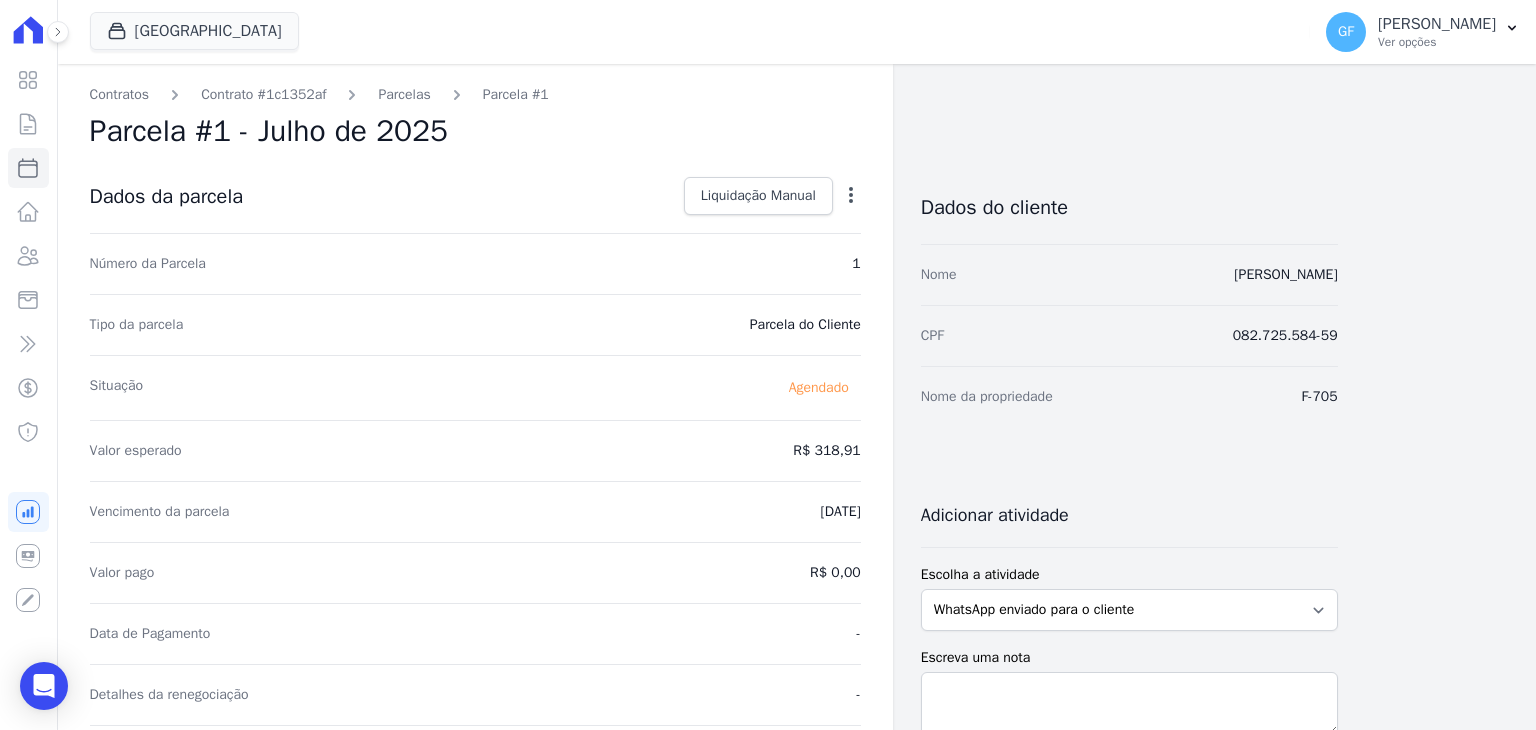 click 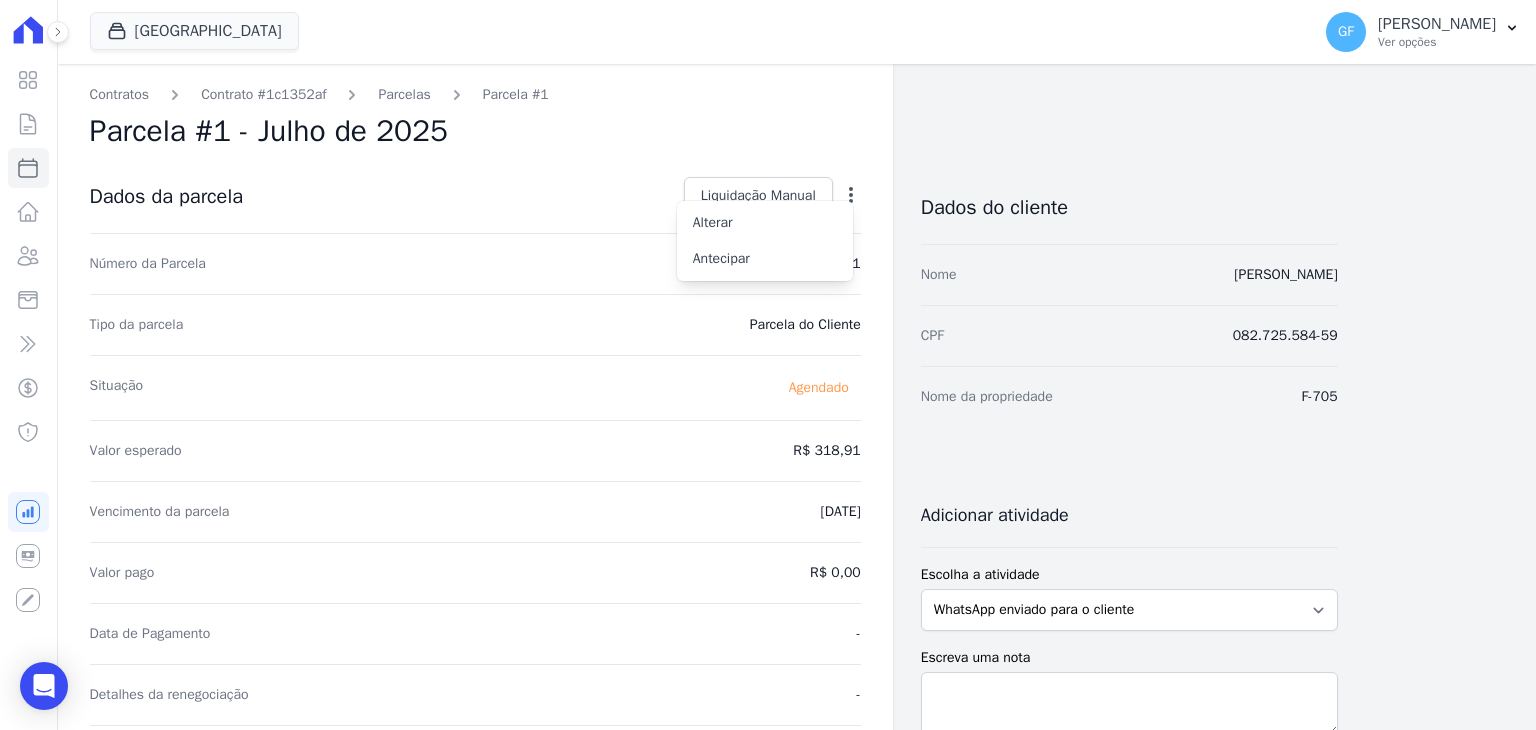 click on "Parcela #1 - Julho de 2025" at bounding box center [475, 131] 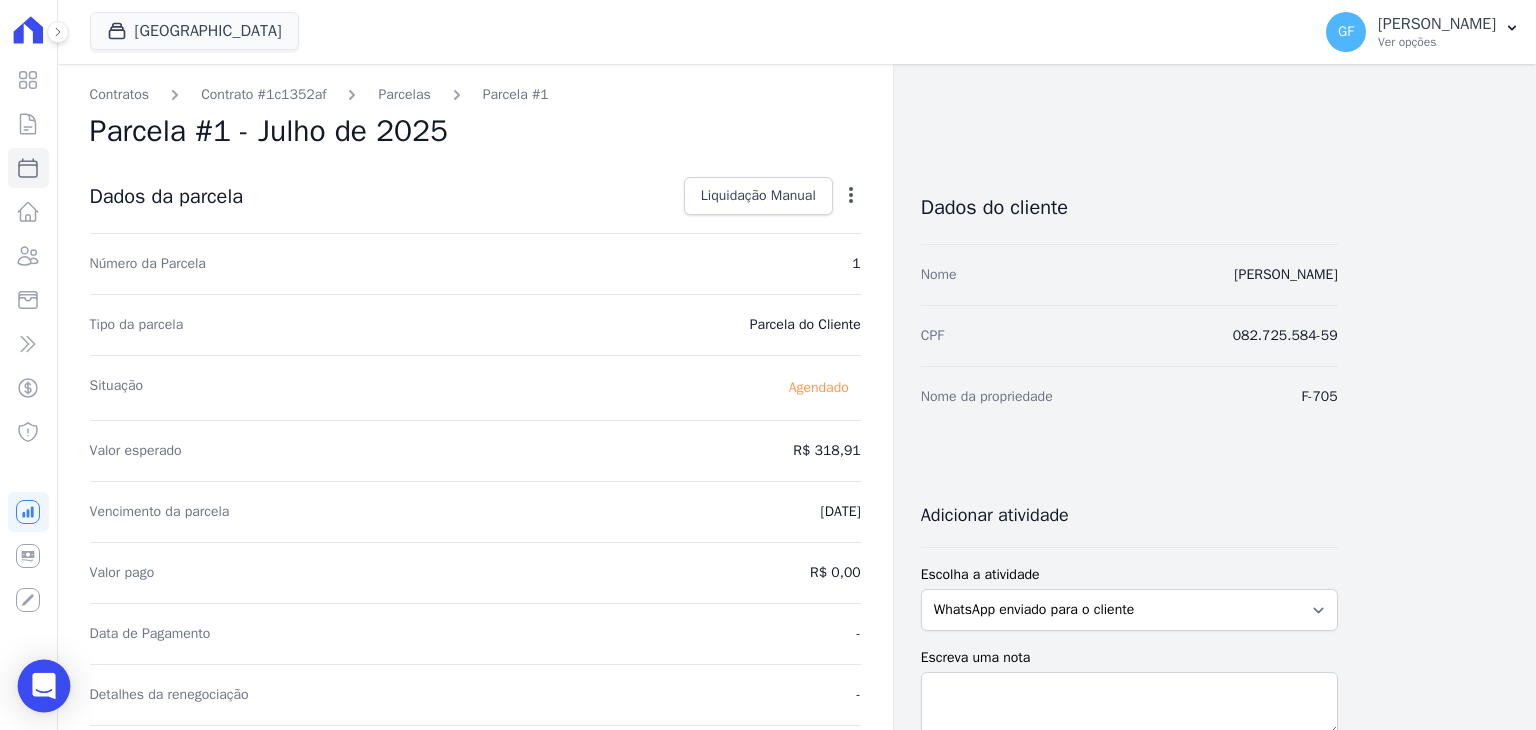 click 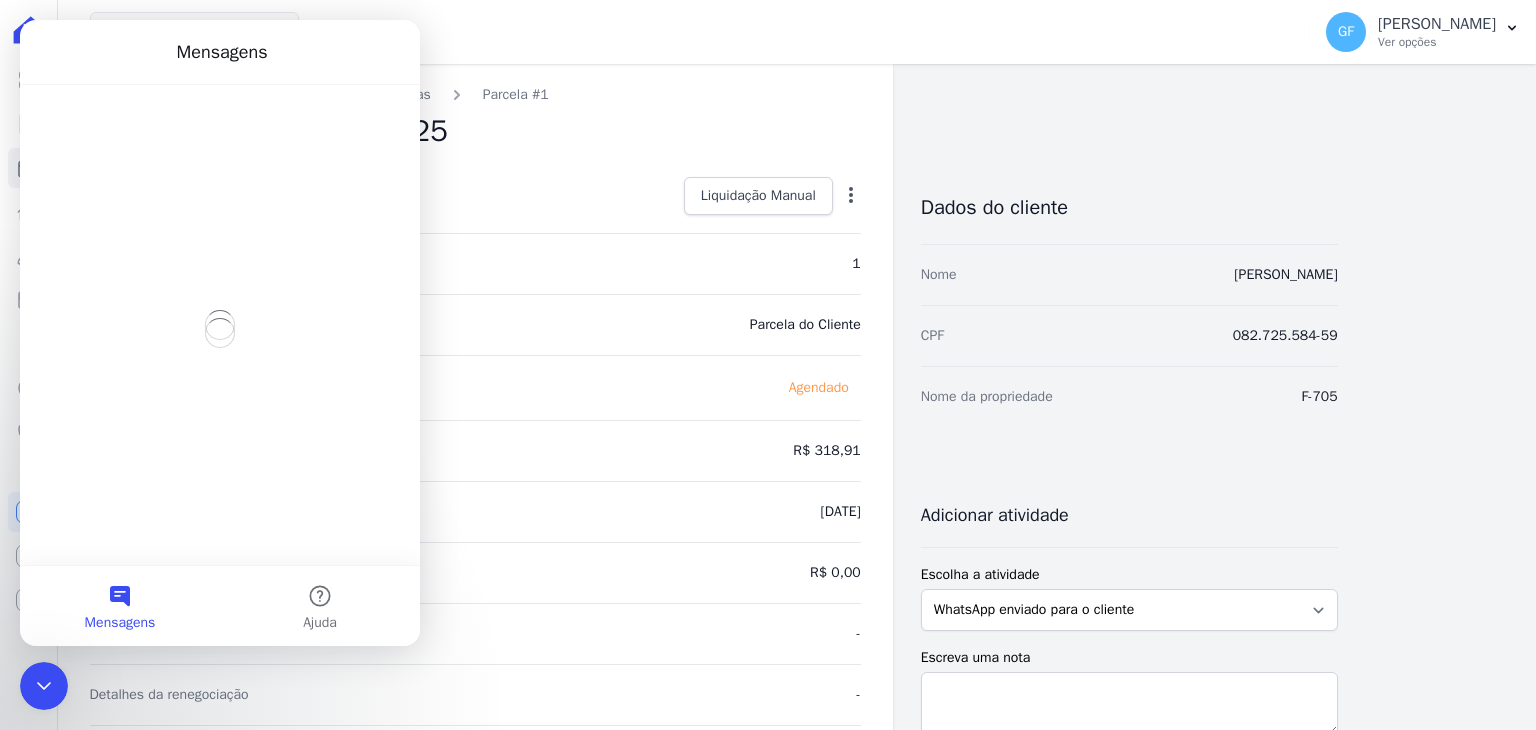 scroll, scrollTop: 0, scrollLeft: 0, axis: both 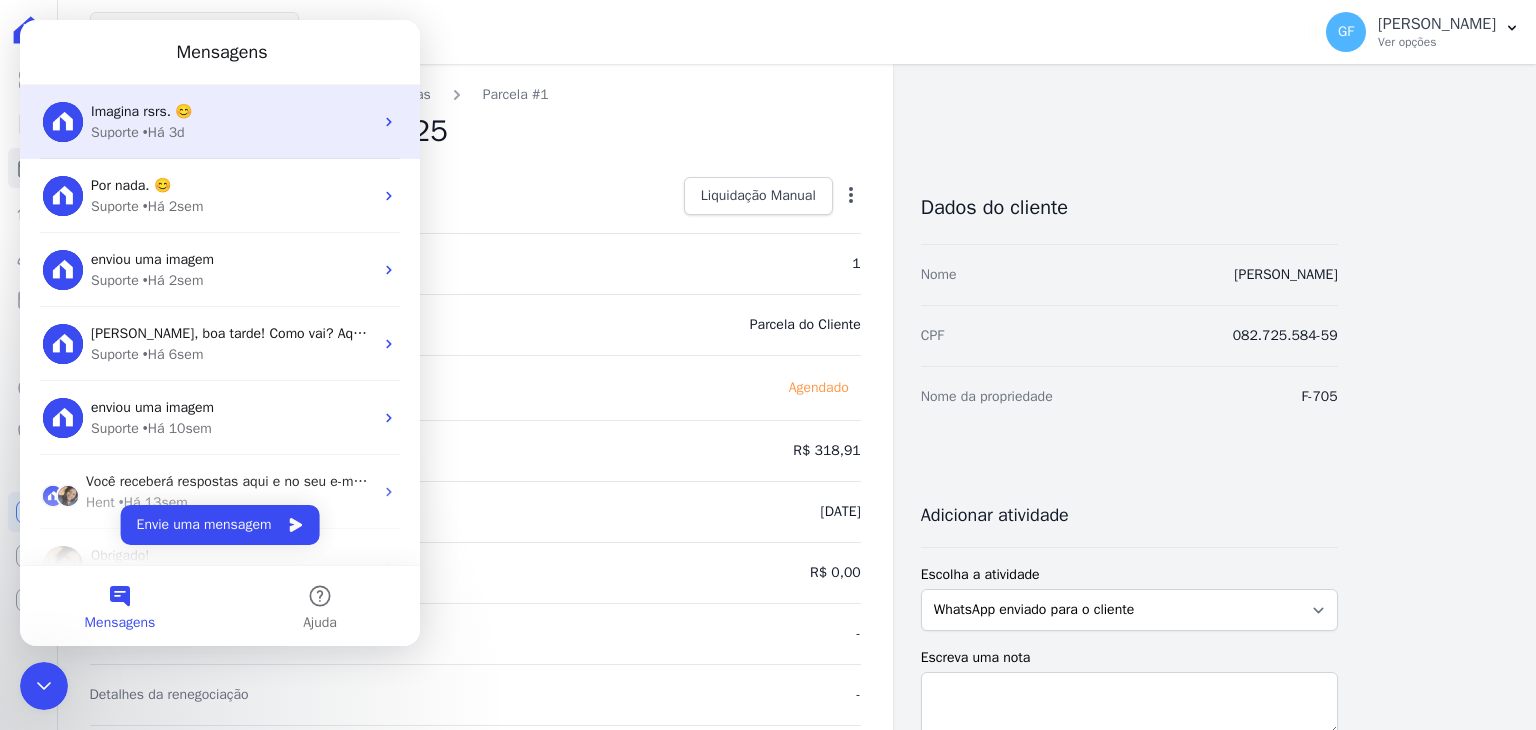 click on "Suporte •  Há 3d" at bounding box center (232, 132) 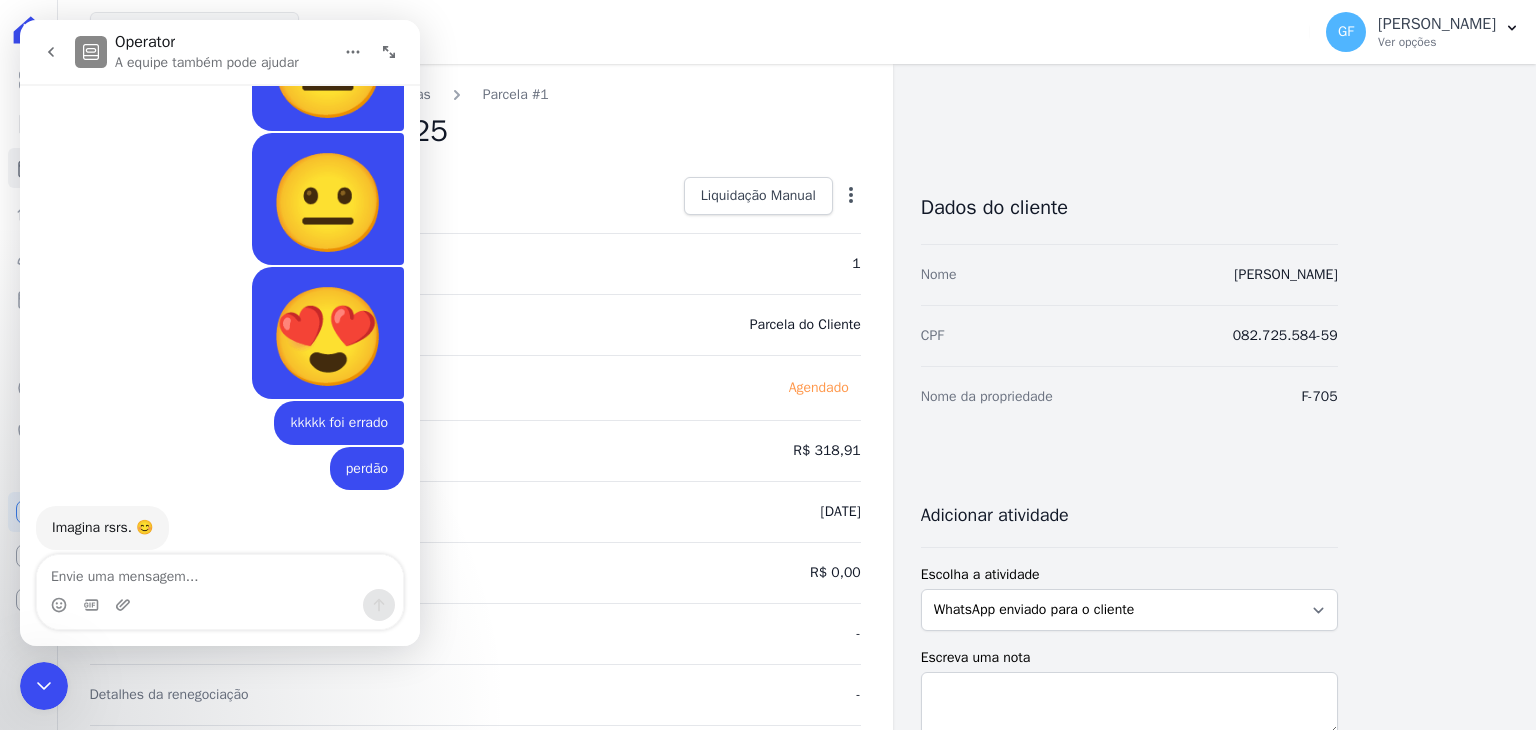 scroll, scrollTop: 16111, scrollLeft: 0, axis: vertical 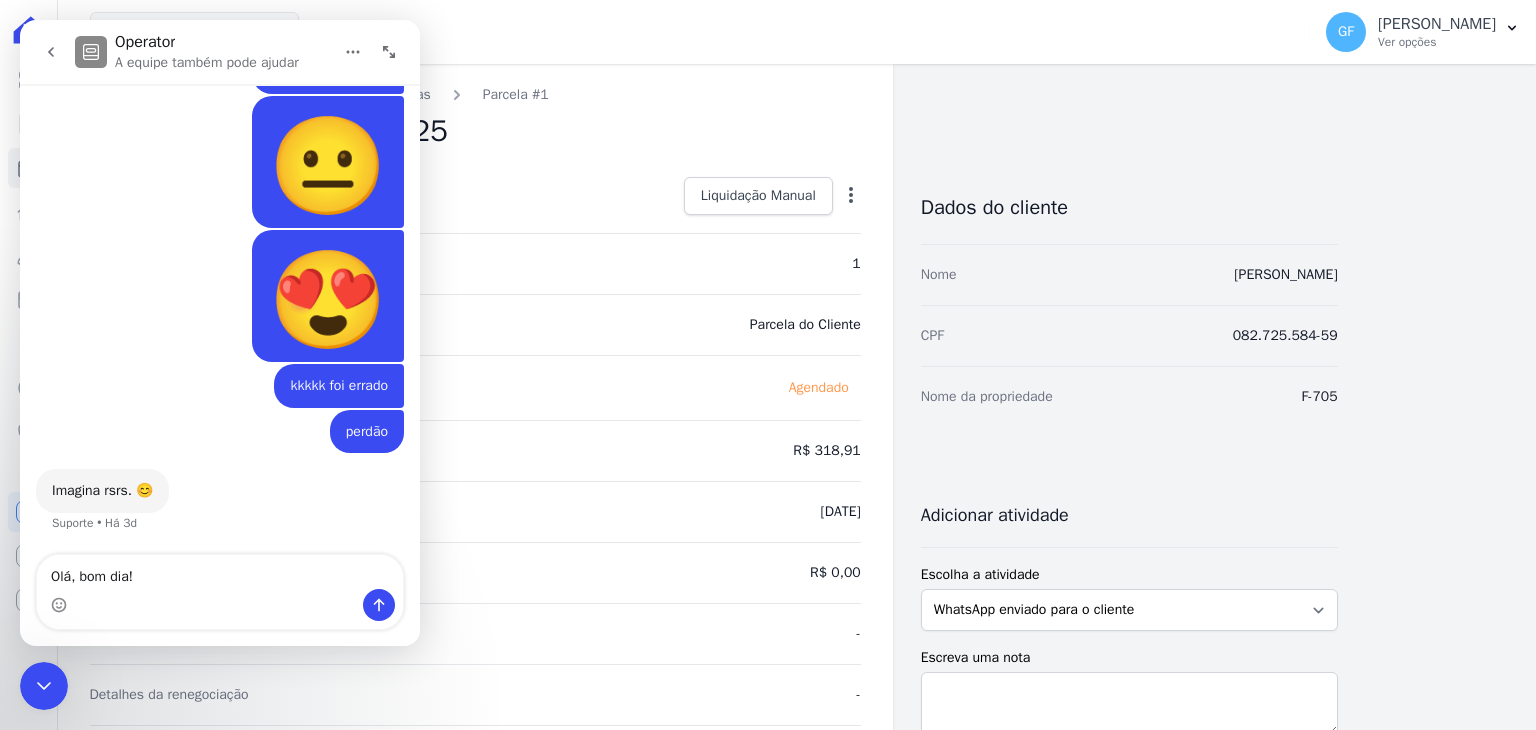 type on "Olá, bom dia!" 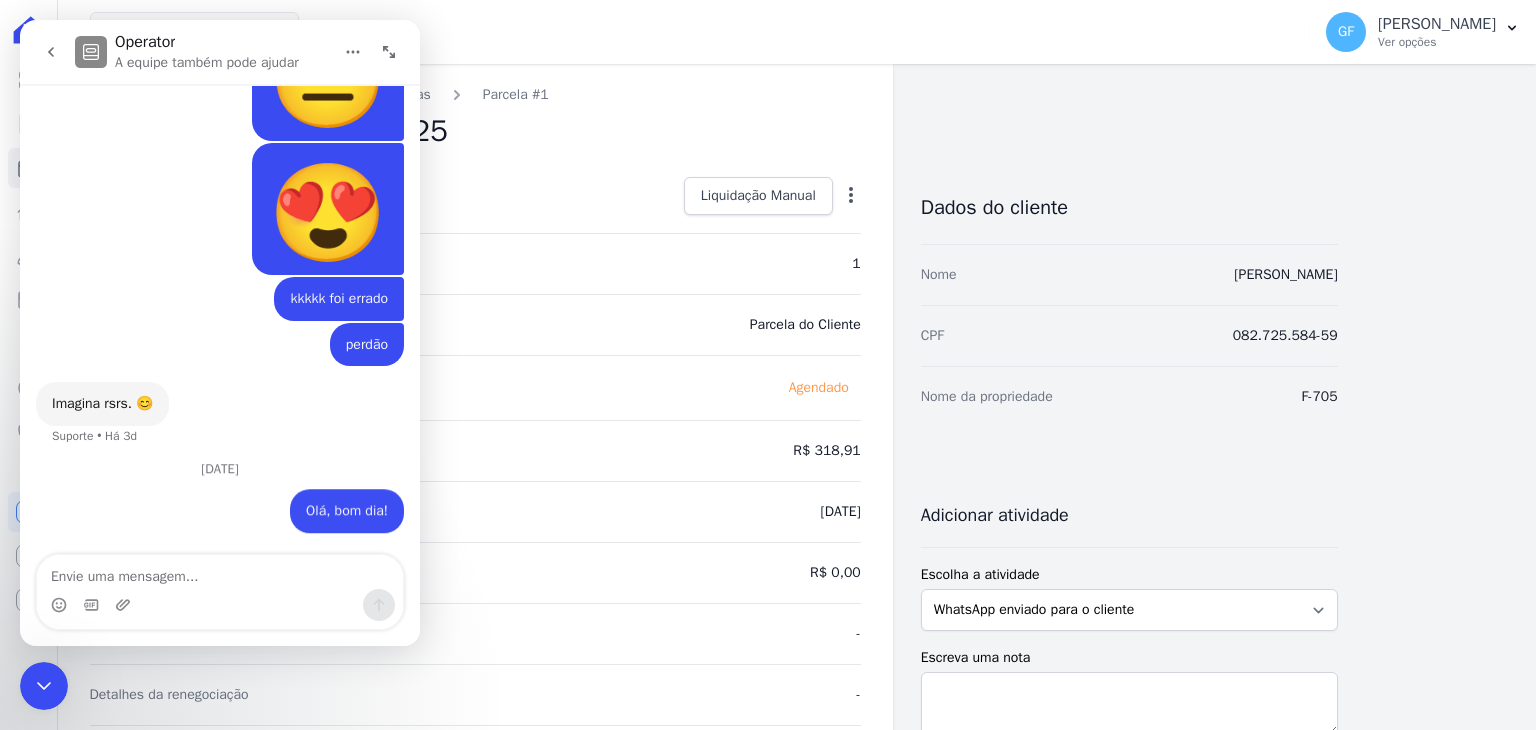 scroll, scrollTop: 16197, scrollLeft: 0, axis: vertical 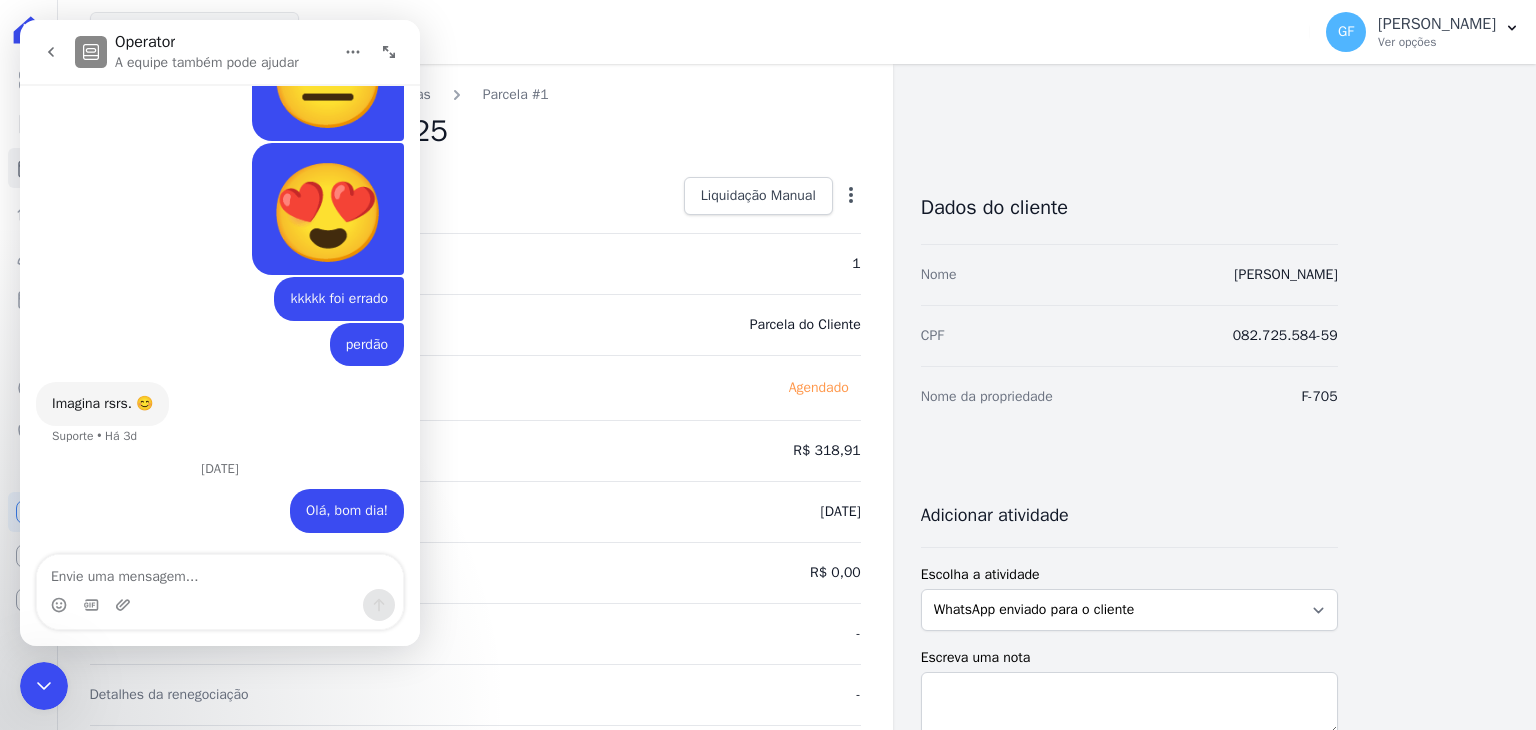 click at bounding box center (51, 52) 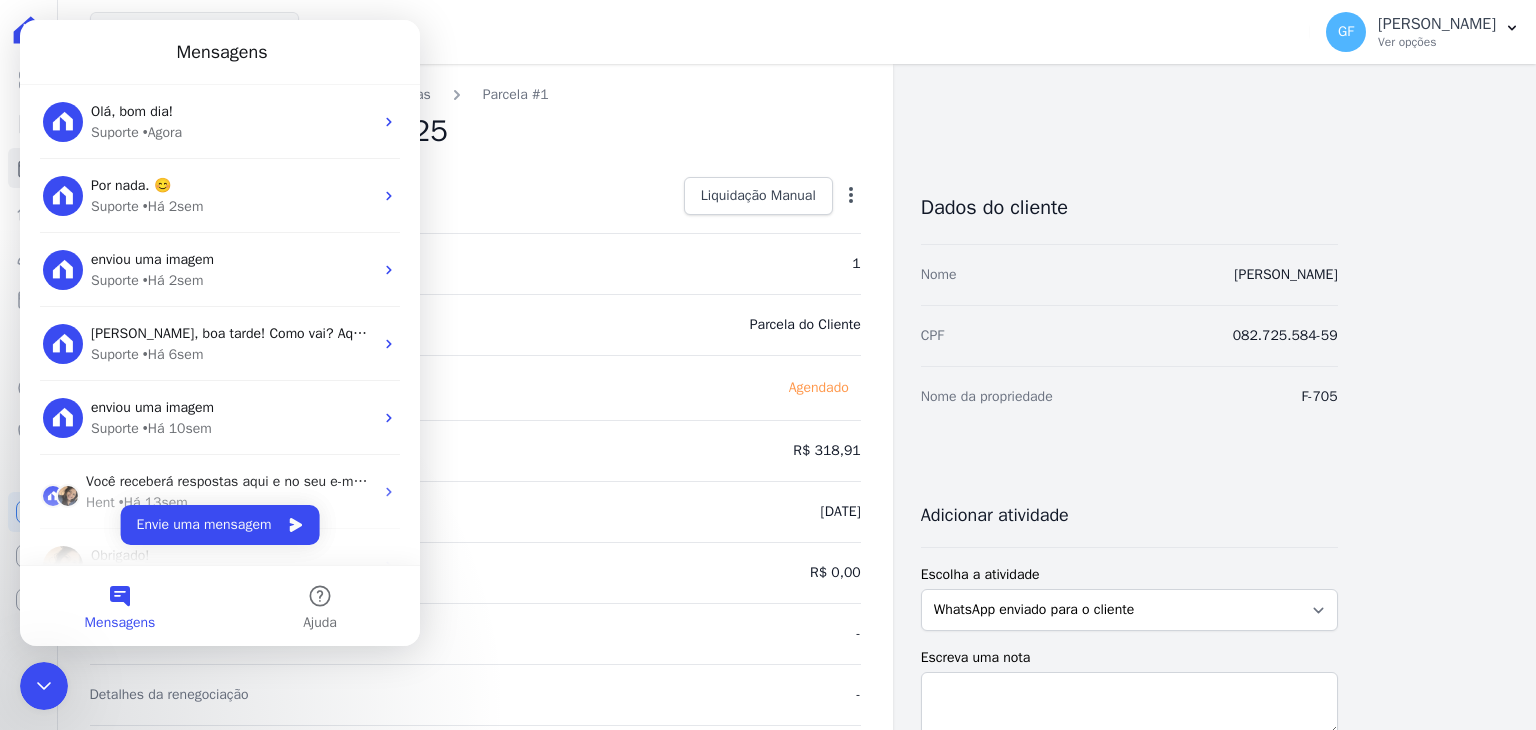 click at bounding box center [44, 686] 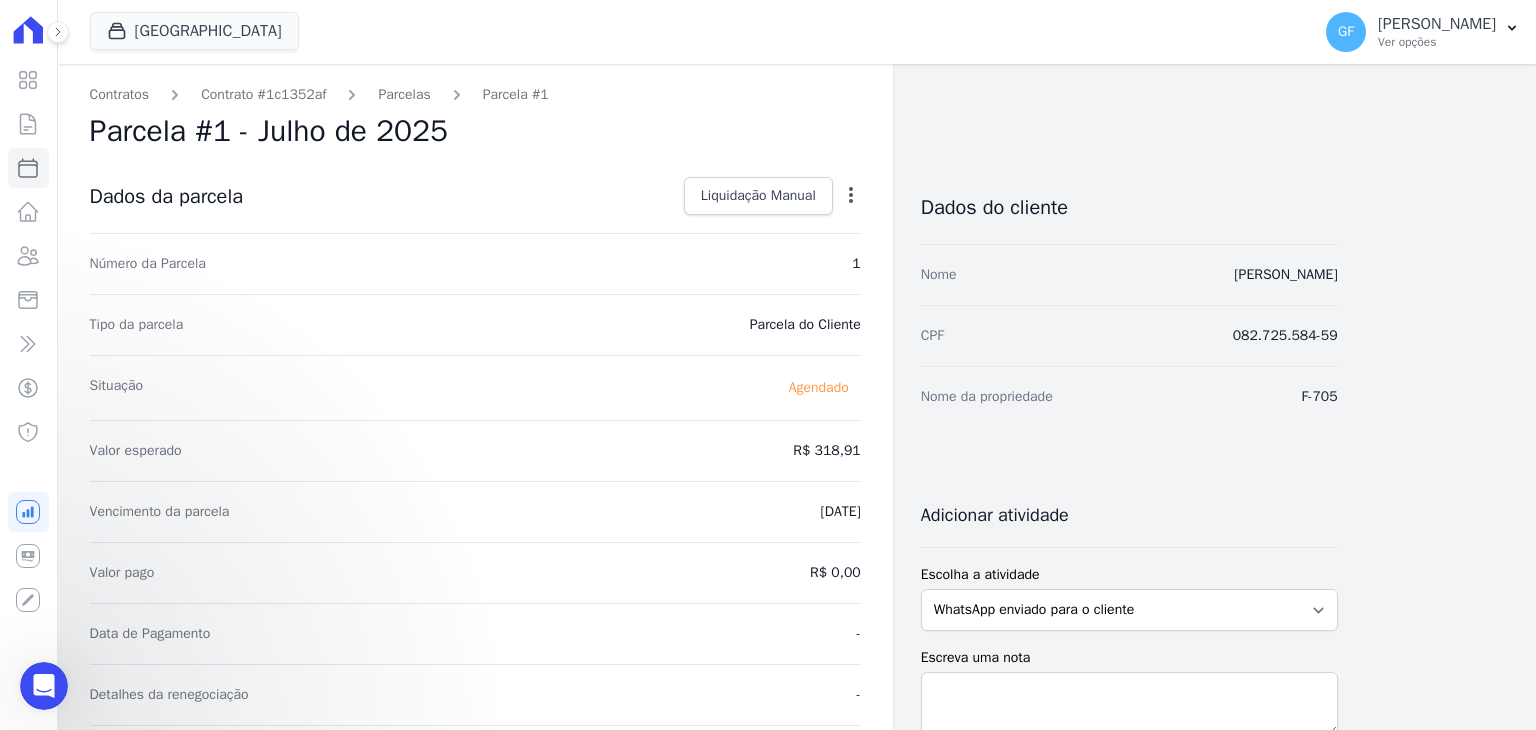 scroll, scrollTop: 0, scrollLeft: 0, axis: both 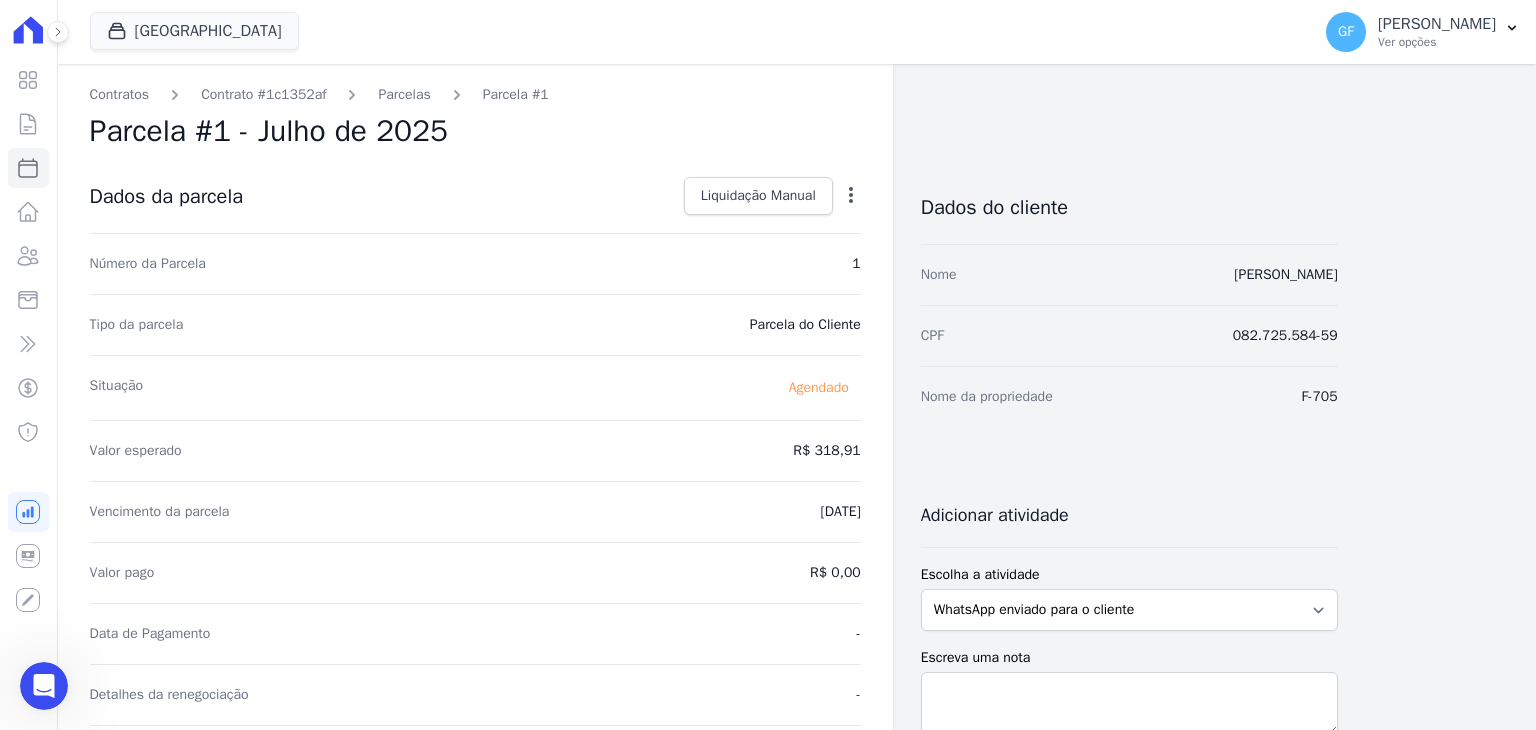 click 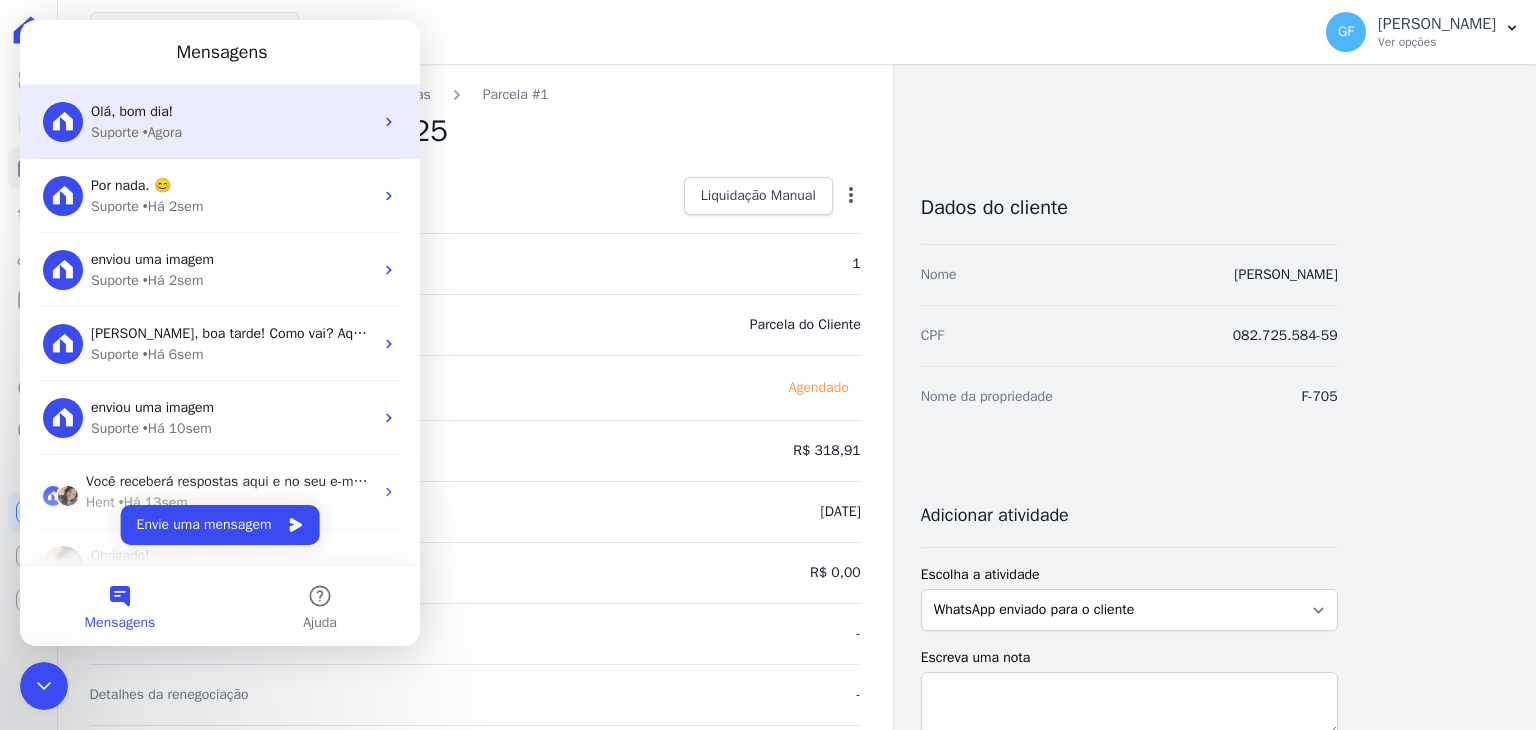 click on "Olá, bom dia!" at bounding box center [132, 111] 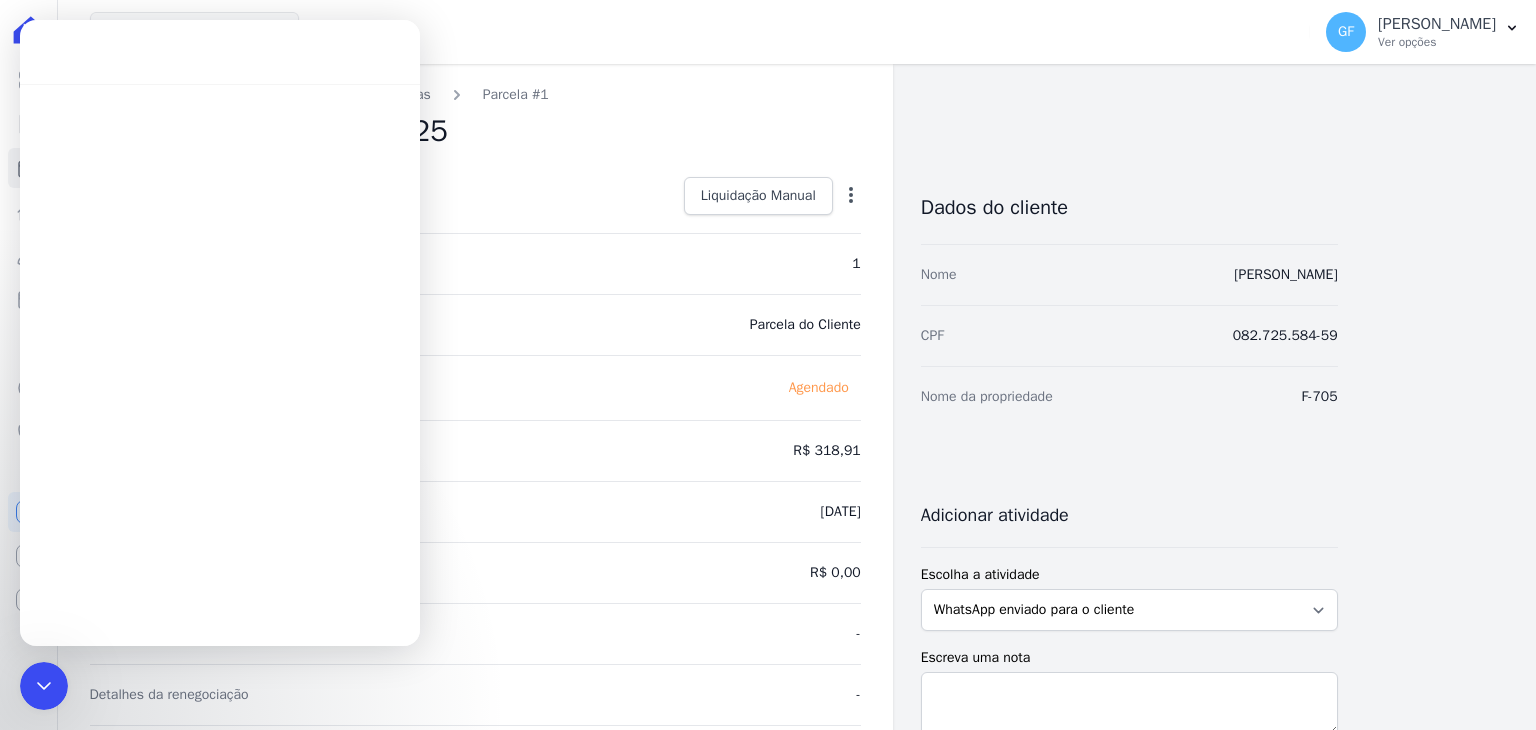 scroll, scrollTop: 12, scrollLeft: 0, axis: vertical 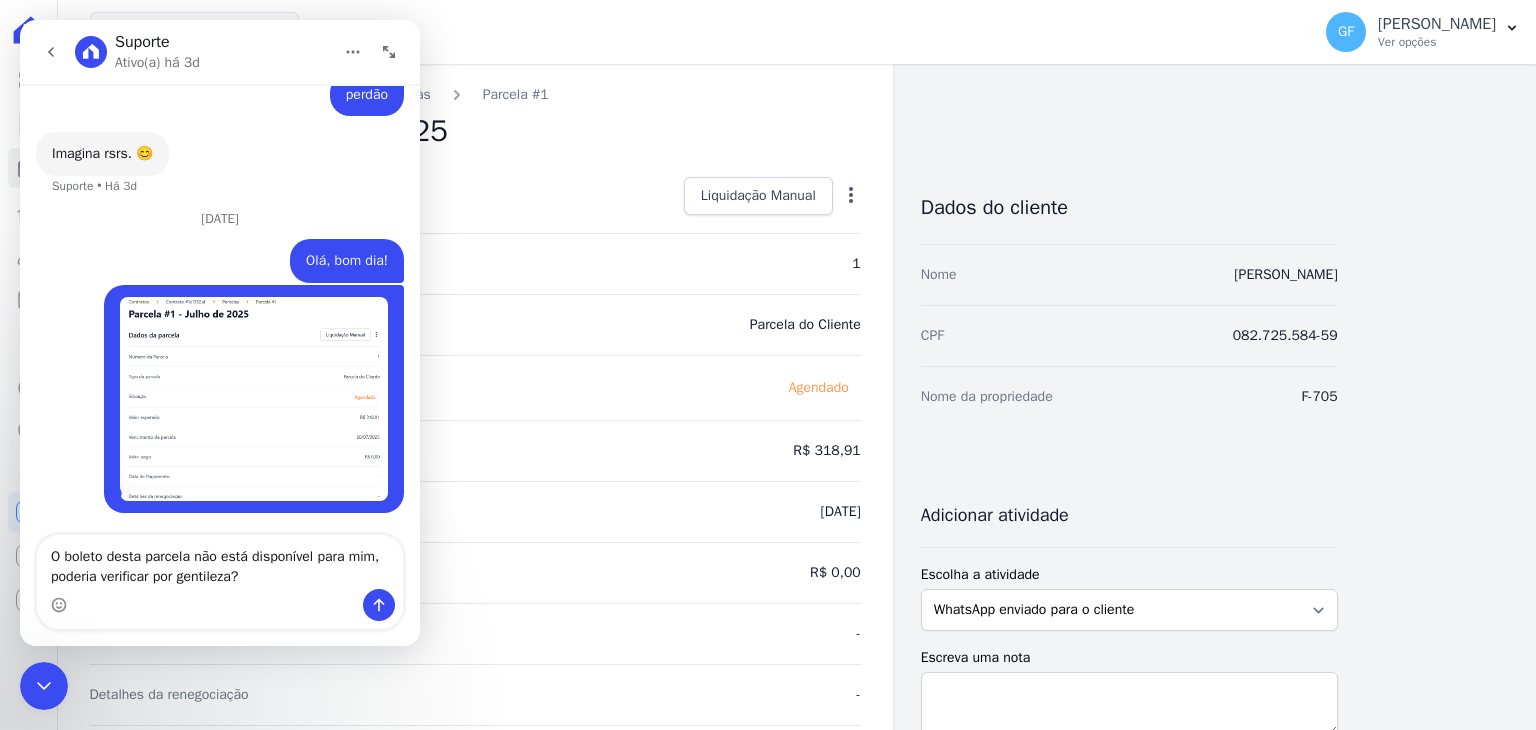 type on "O boleto desta parcela não está disponível para mim, poderia verificar por gentileza?" 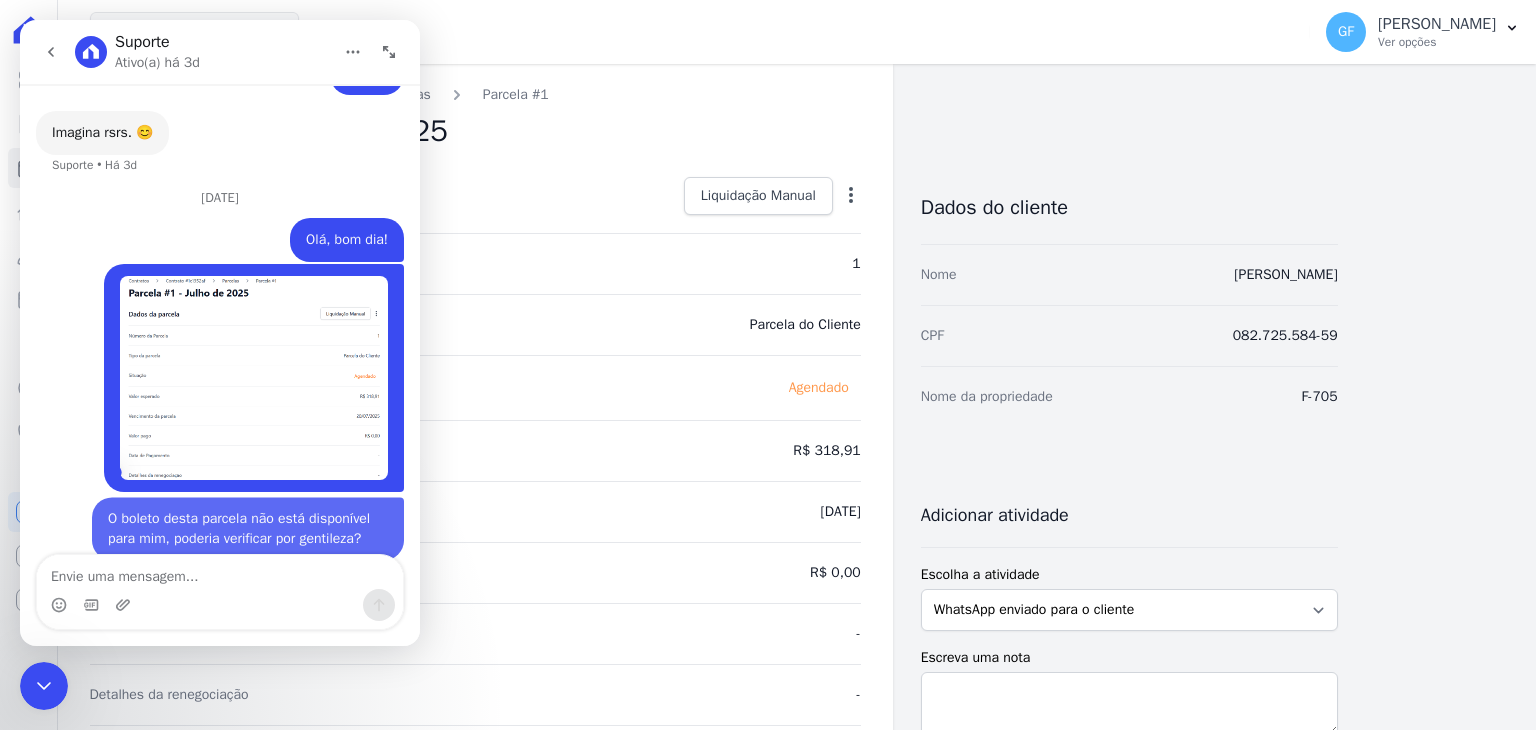 scroll, scrollTop: 16493, scrollLeft: 0, axis: vertical 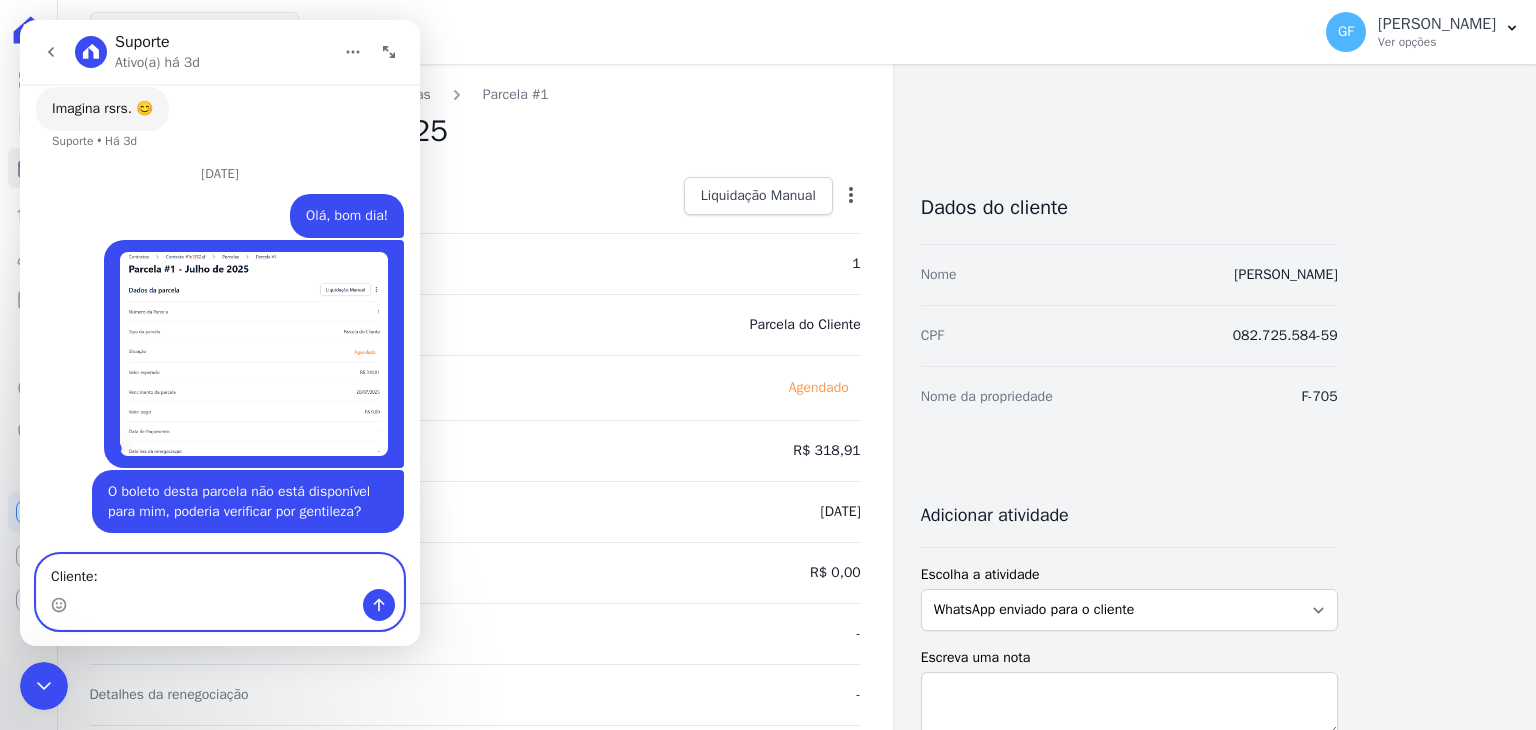 paste on "Leidjane Bezerra Melo" 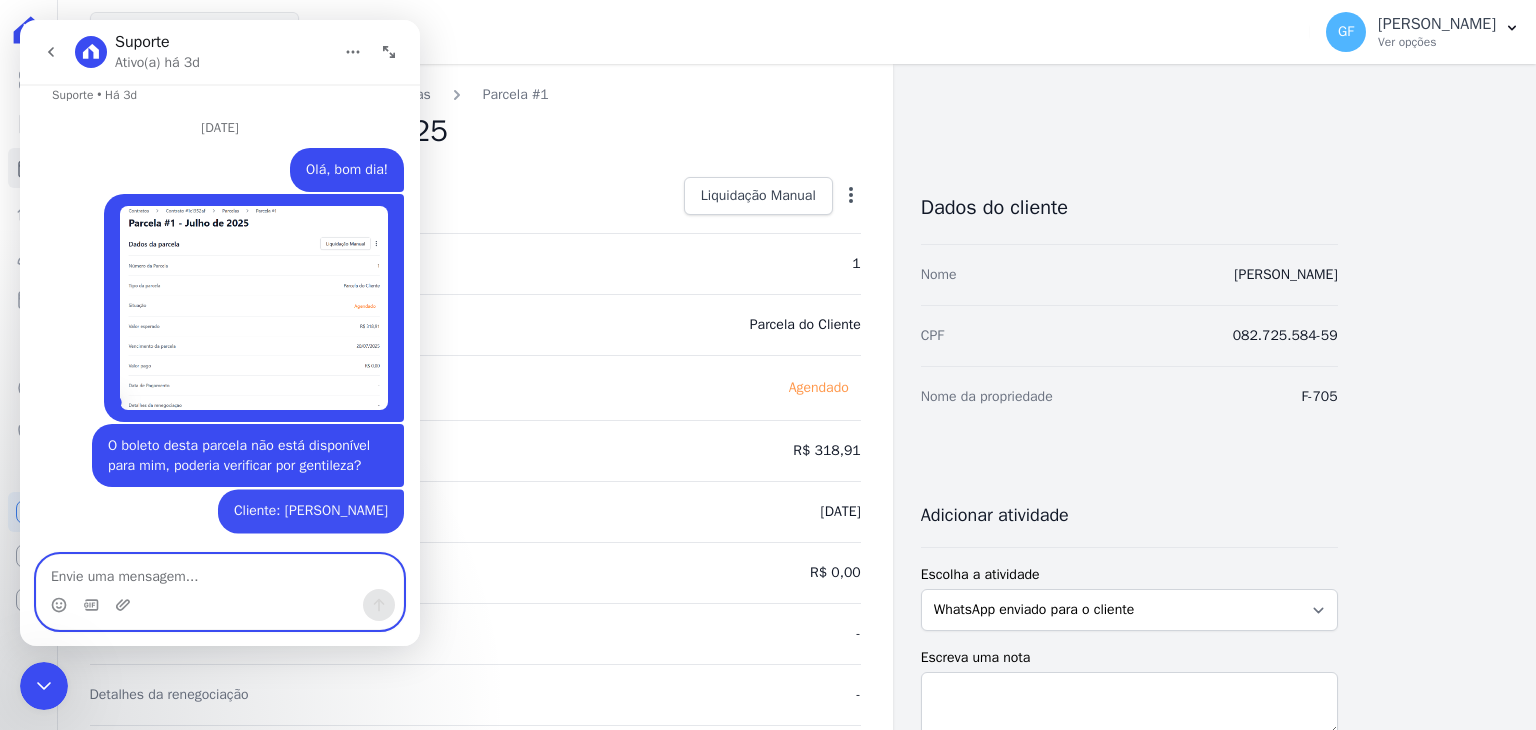 scroll, scrollTop: 16539, scrollLeft: 0, axis: vertical 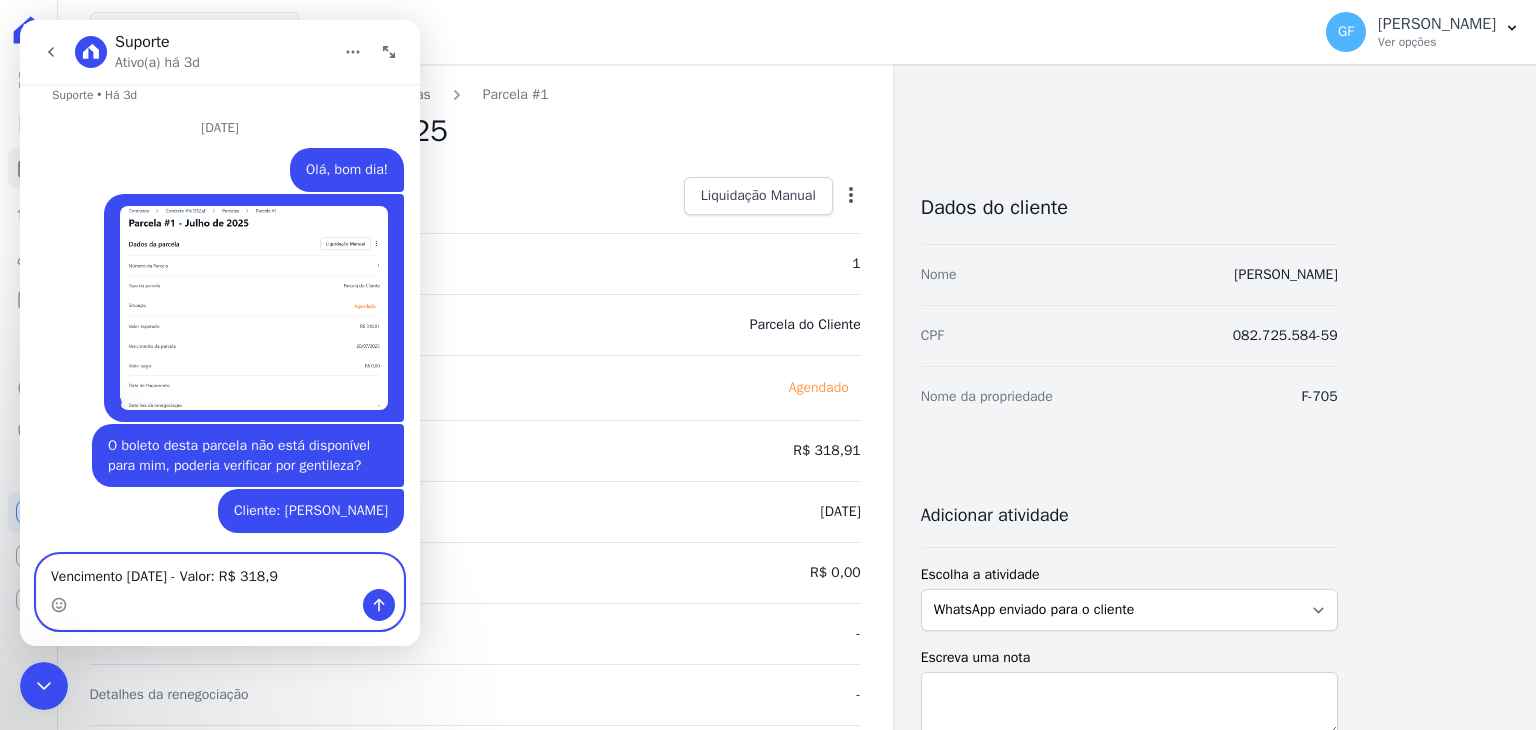 type on "Vencimento [DATE] - Valor: R$ 318,91" 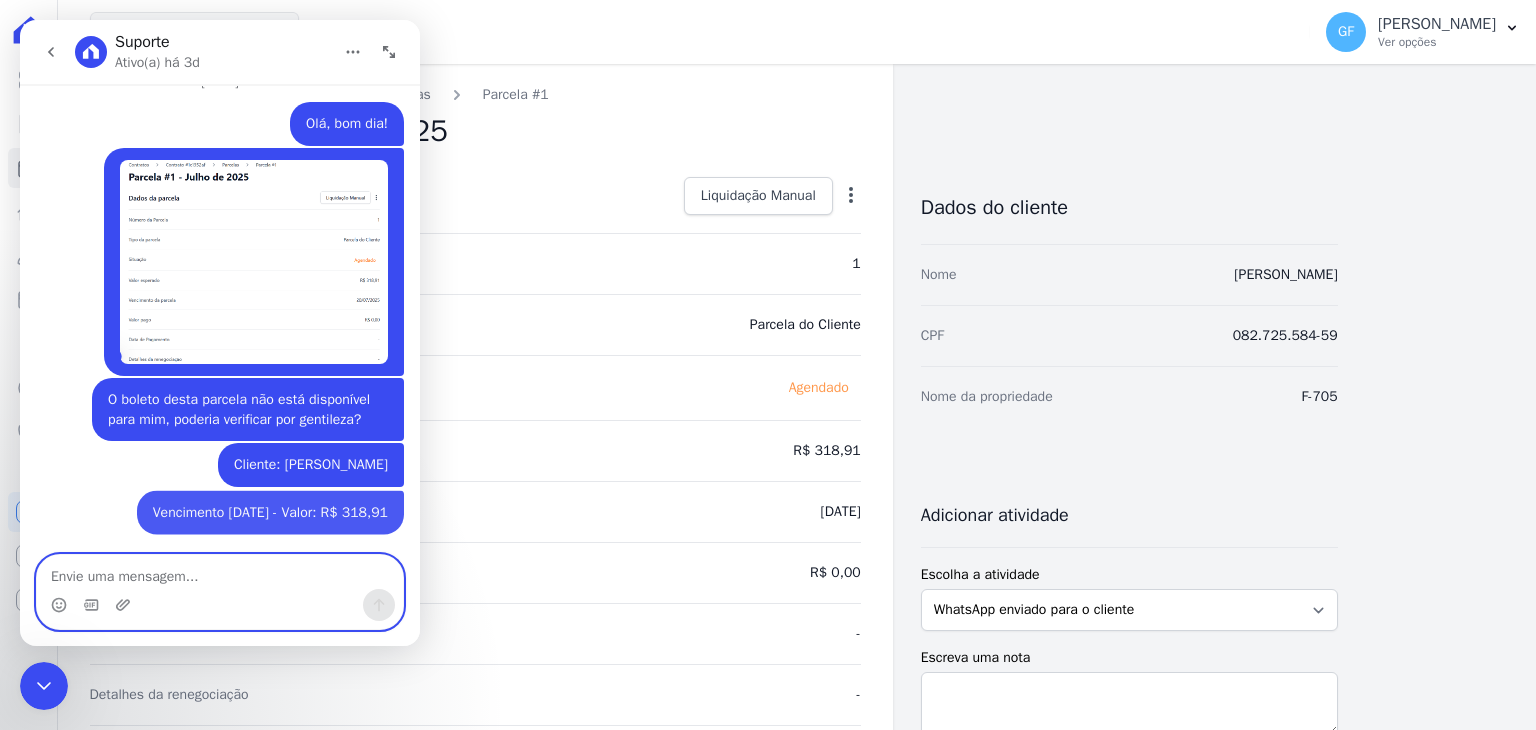 scroll, scrollTop: 16584, scrollLeft: 0, axis: vertical 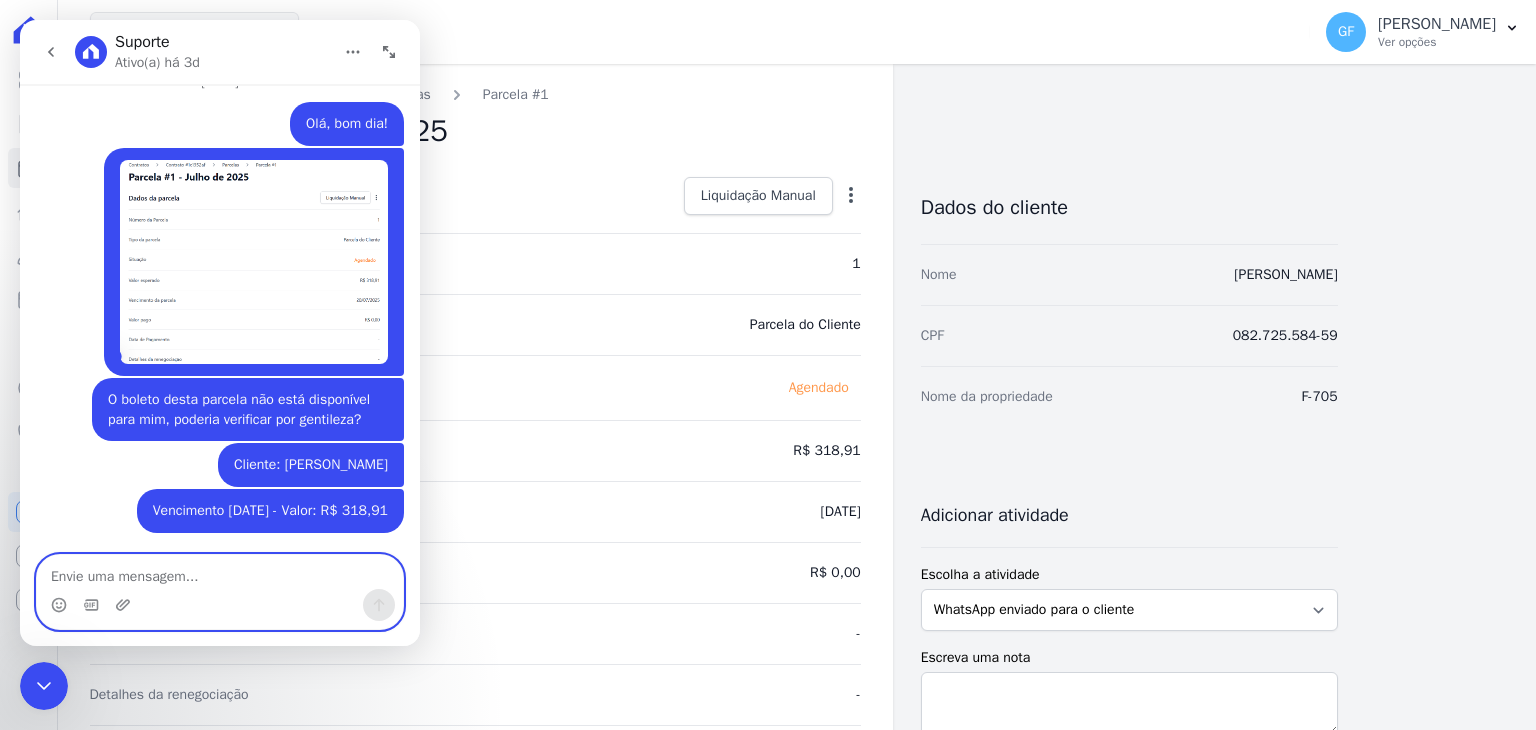 type 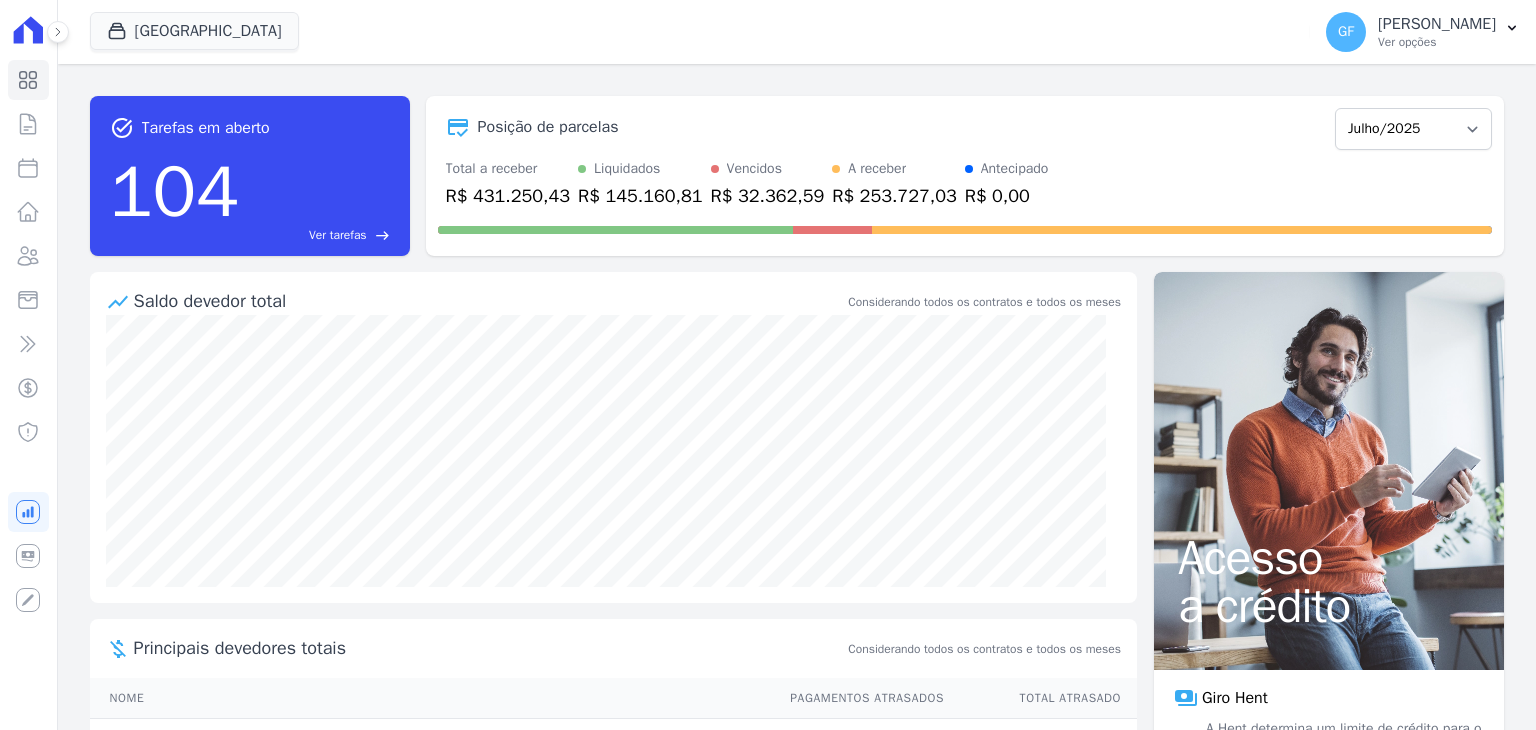 scroll, scrollTop: 0, scrollLeft: 0, axis: both 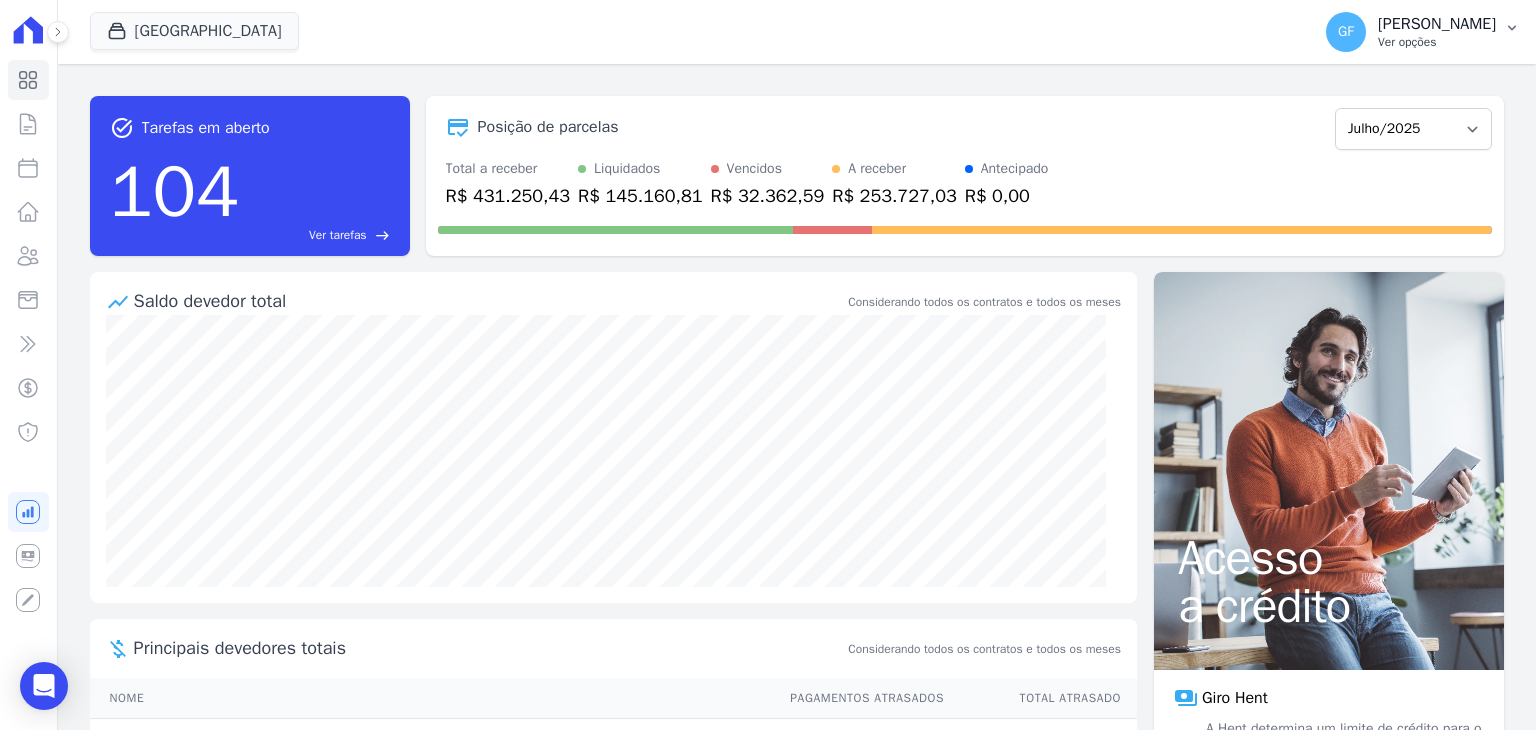 click on "Ver opções" at bounding box center (1437, 42) 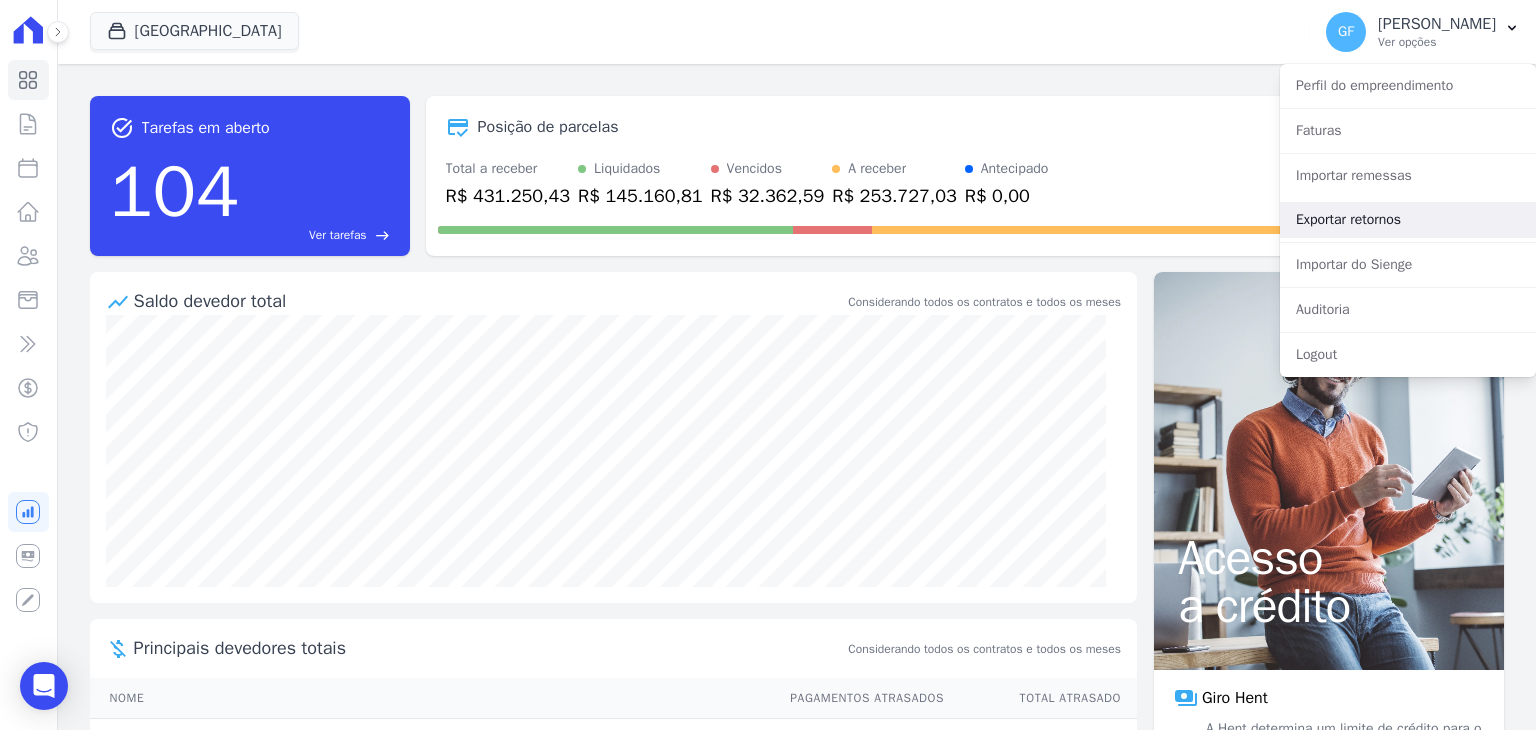 click on "Exportar retornos" at bounding box center (1408, 220) 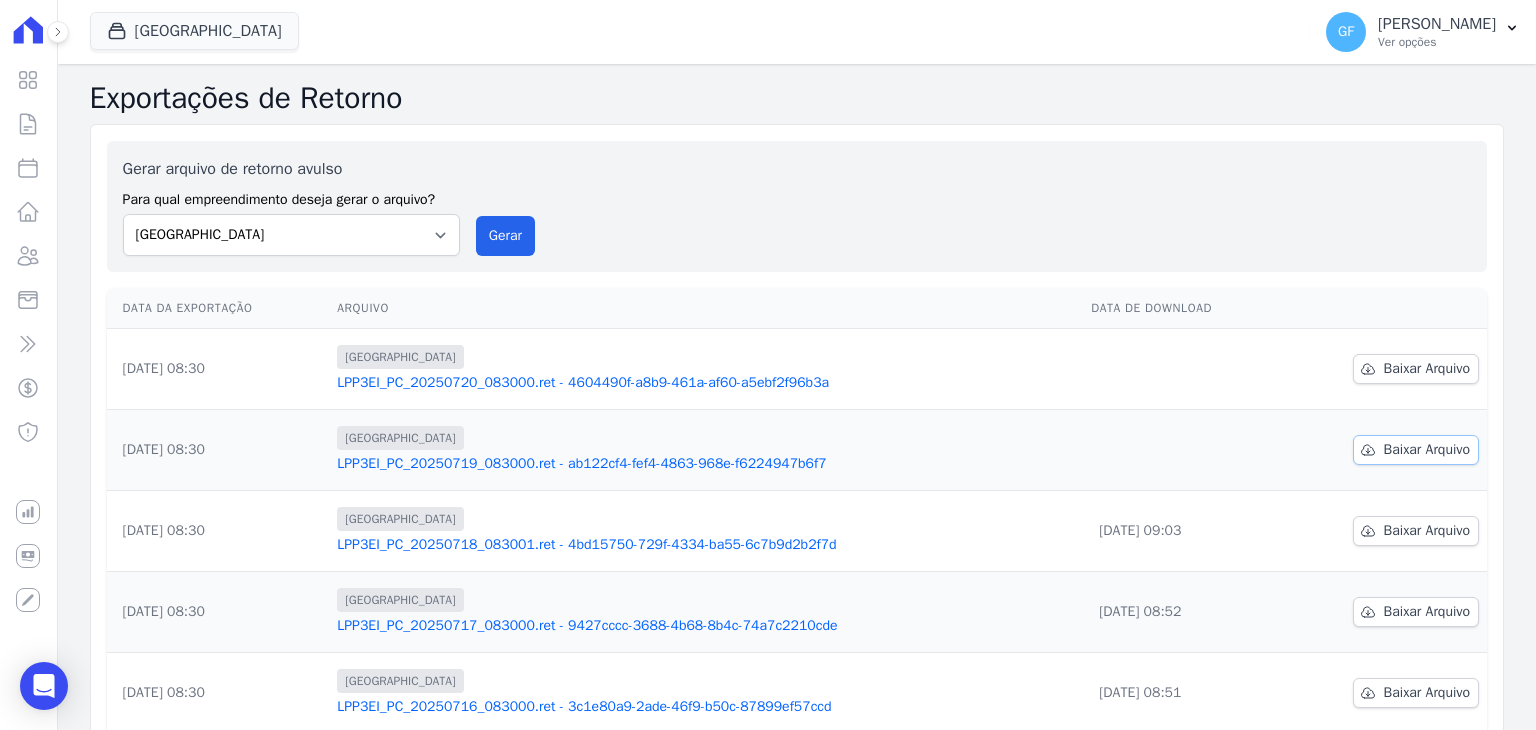 click on "Baixar Arquivo" at bounding box center [1416, 450] 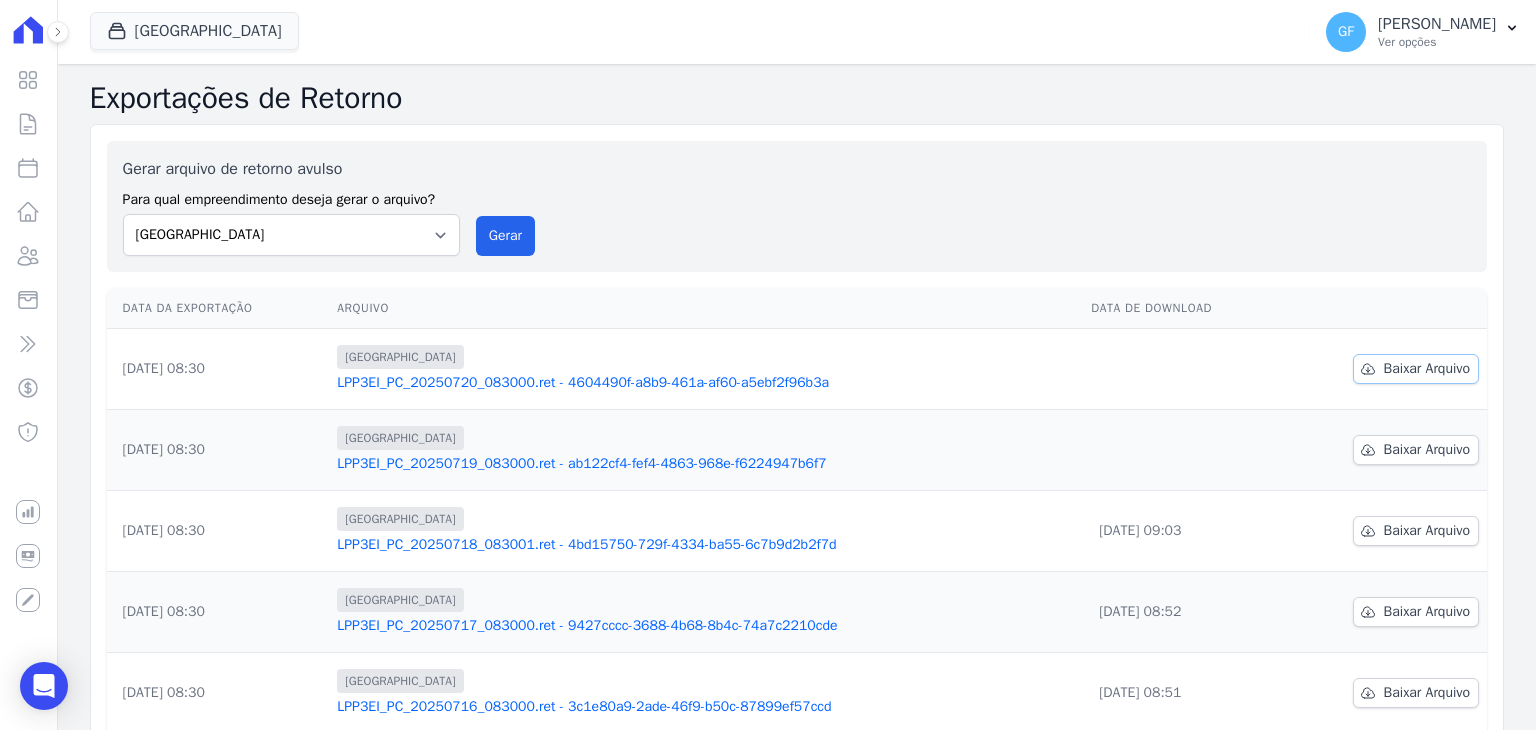 click on "Baixar Arquivo" at bounding box center [1416, 369] 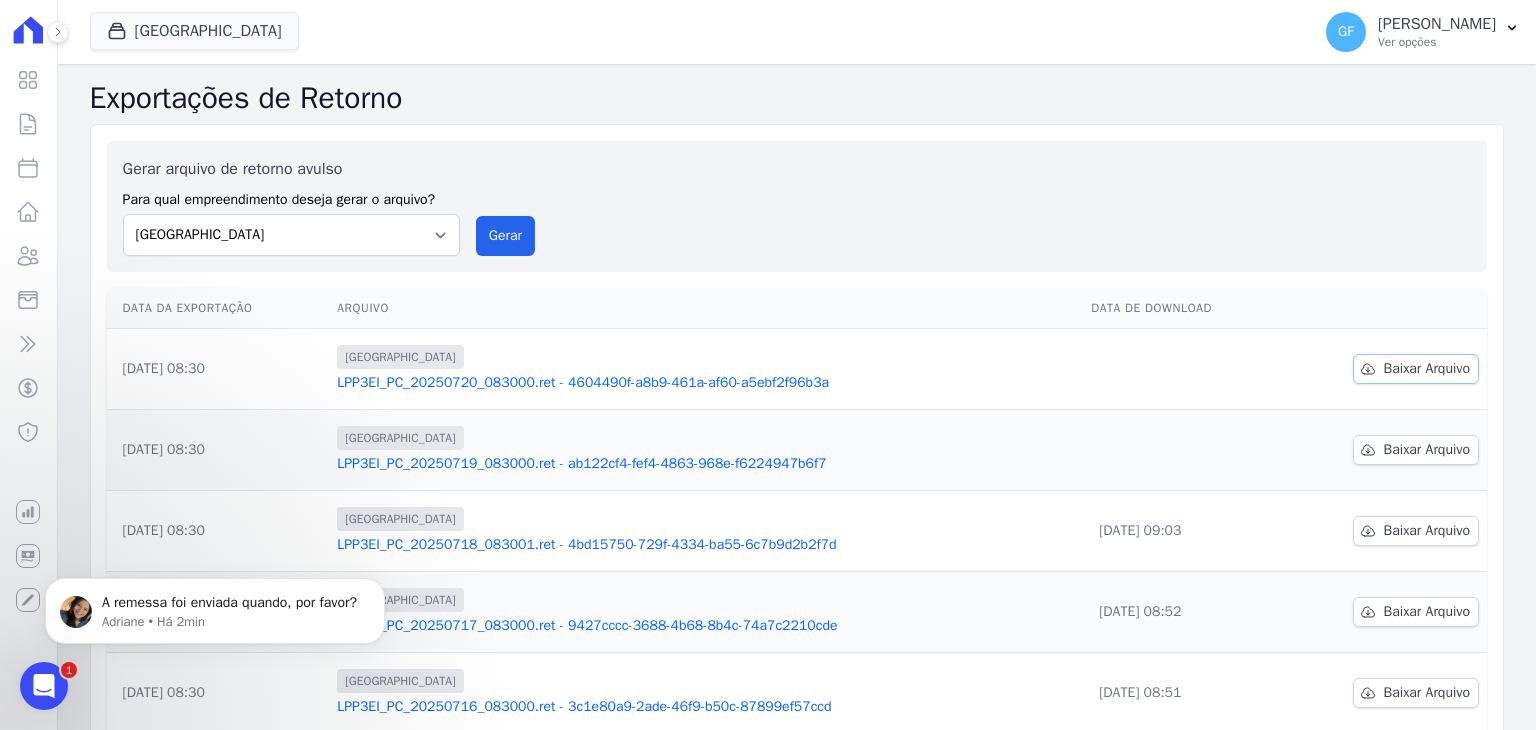 scroll, scrollTop: 0, scrollLeft: 0, axis: both 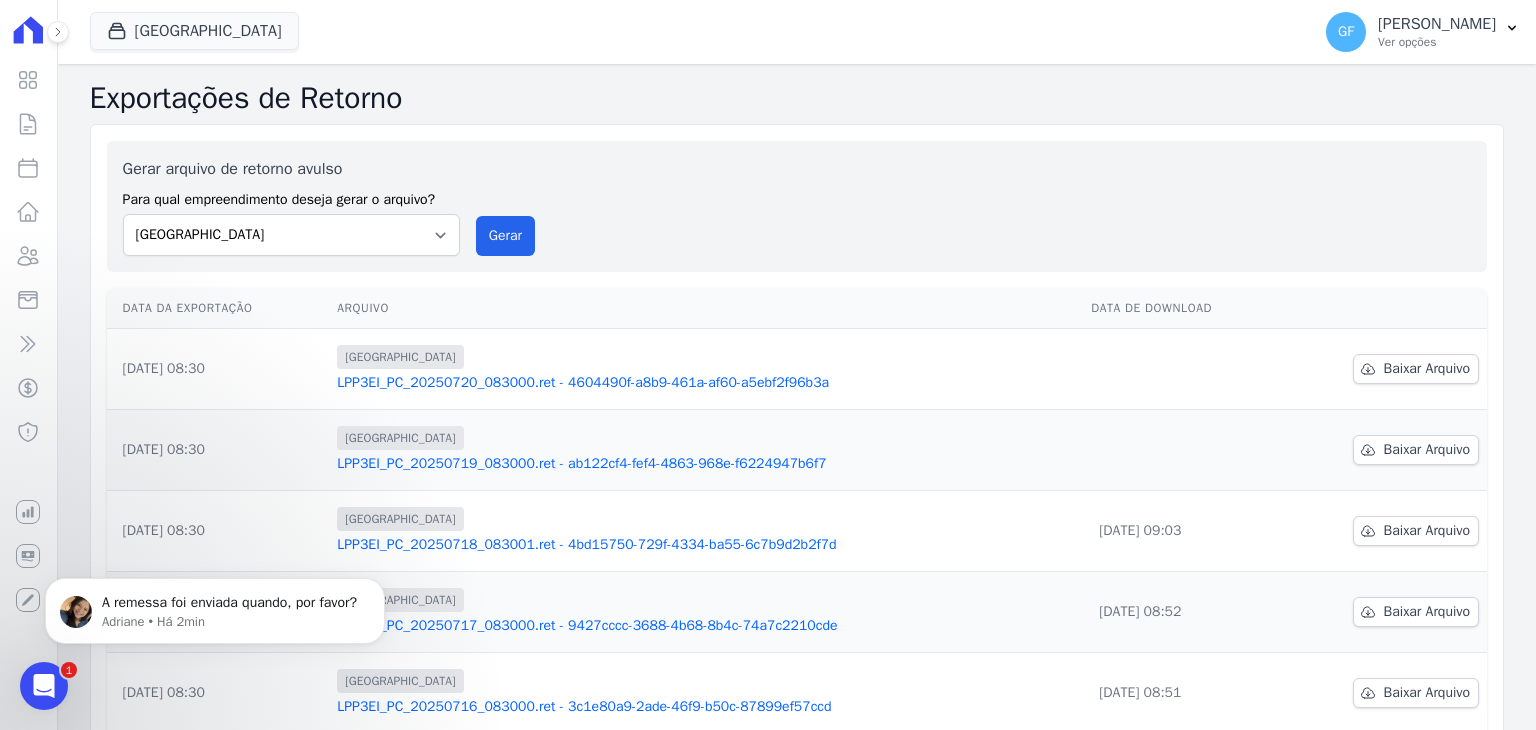 click at bounding box center [44, 686] 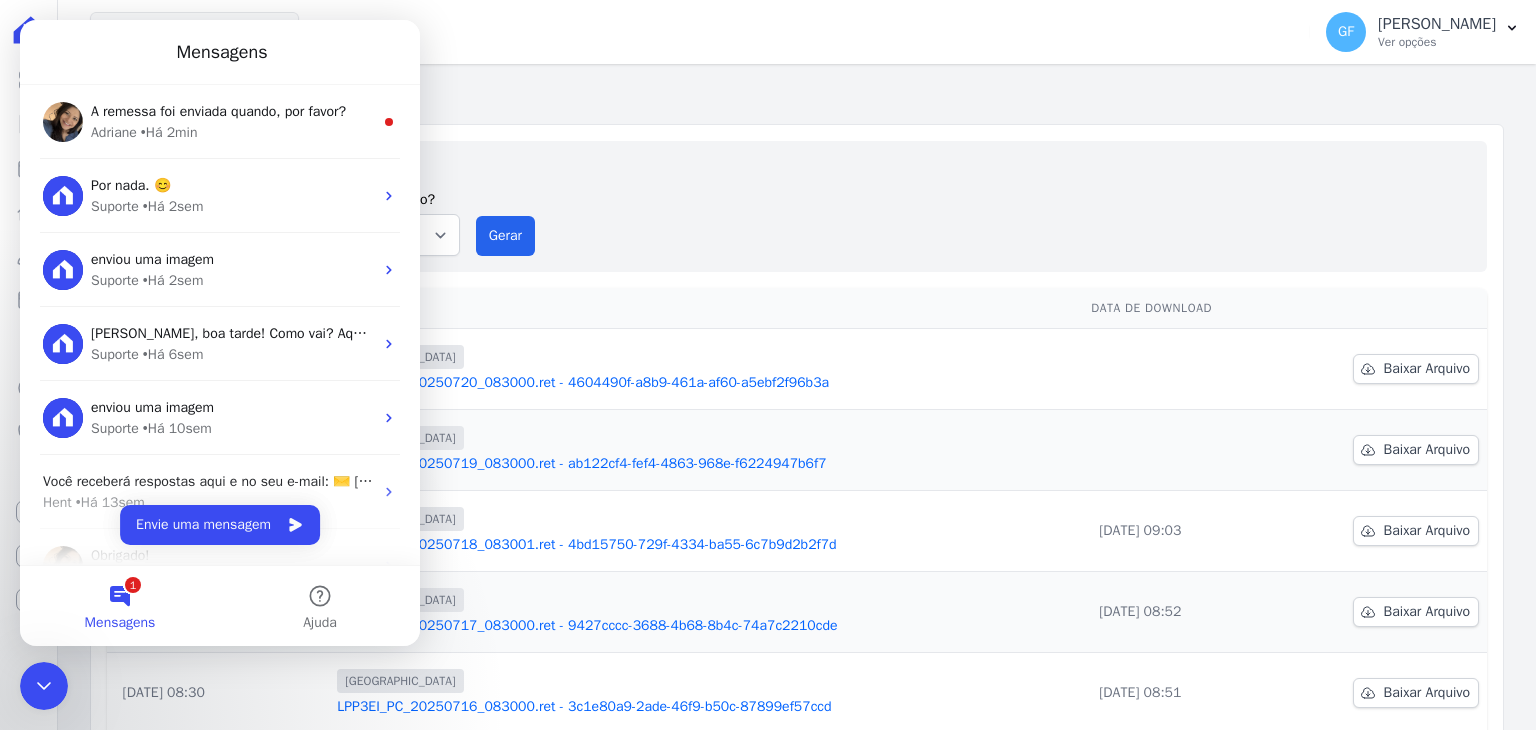 scroll, scrollTop: 0, scrollLeft: 0, axis: both 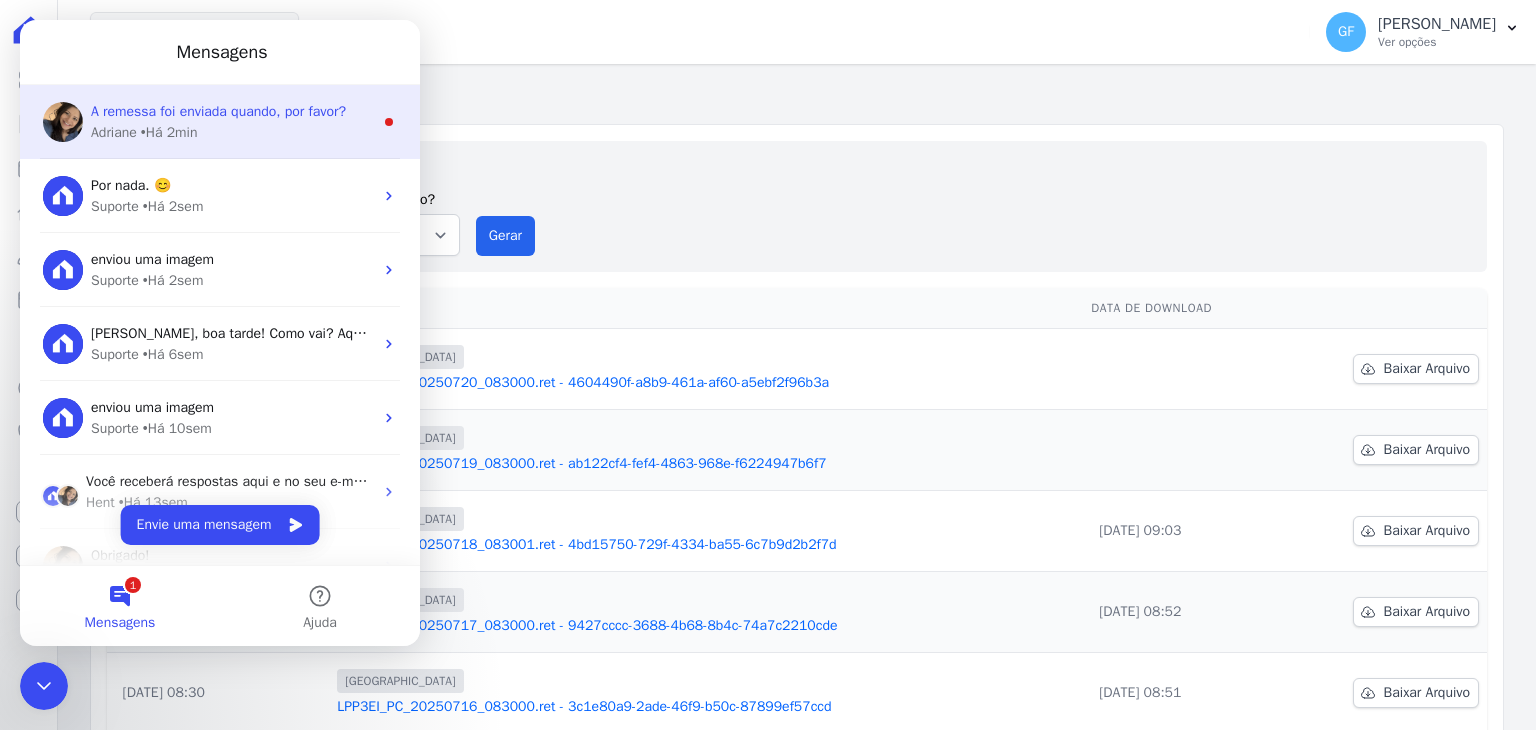 click on "Adriane •  Há 2min" at bounding box center [232, 132] 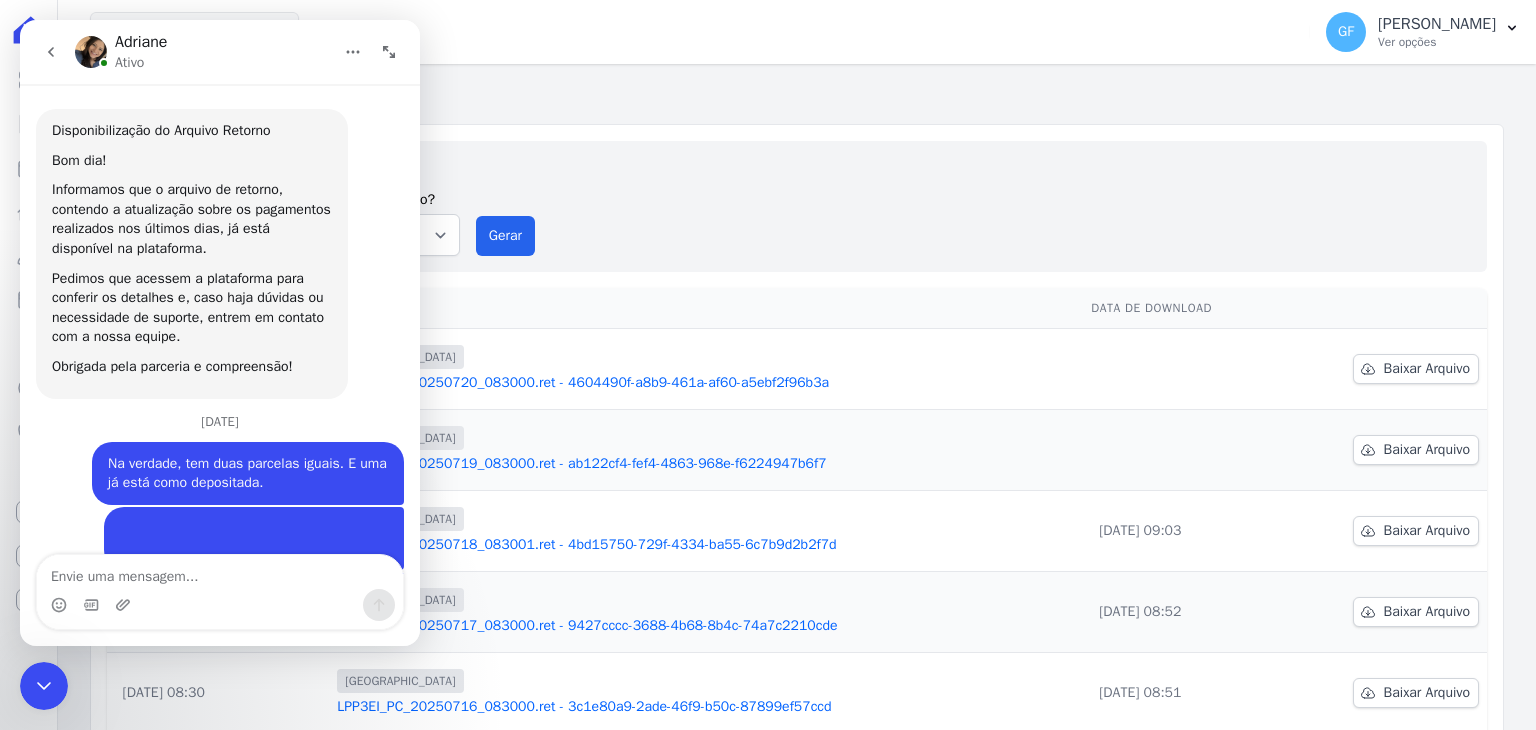 scroll, scrollTop: 3, scrollLeft: 0, axis: vertical 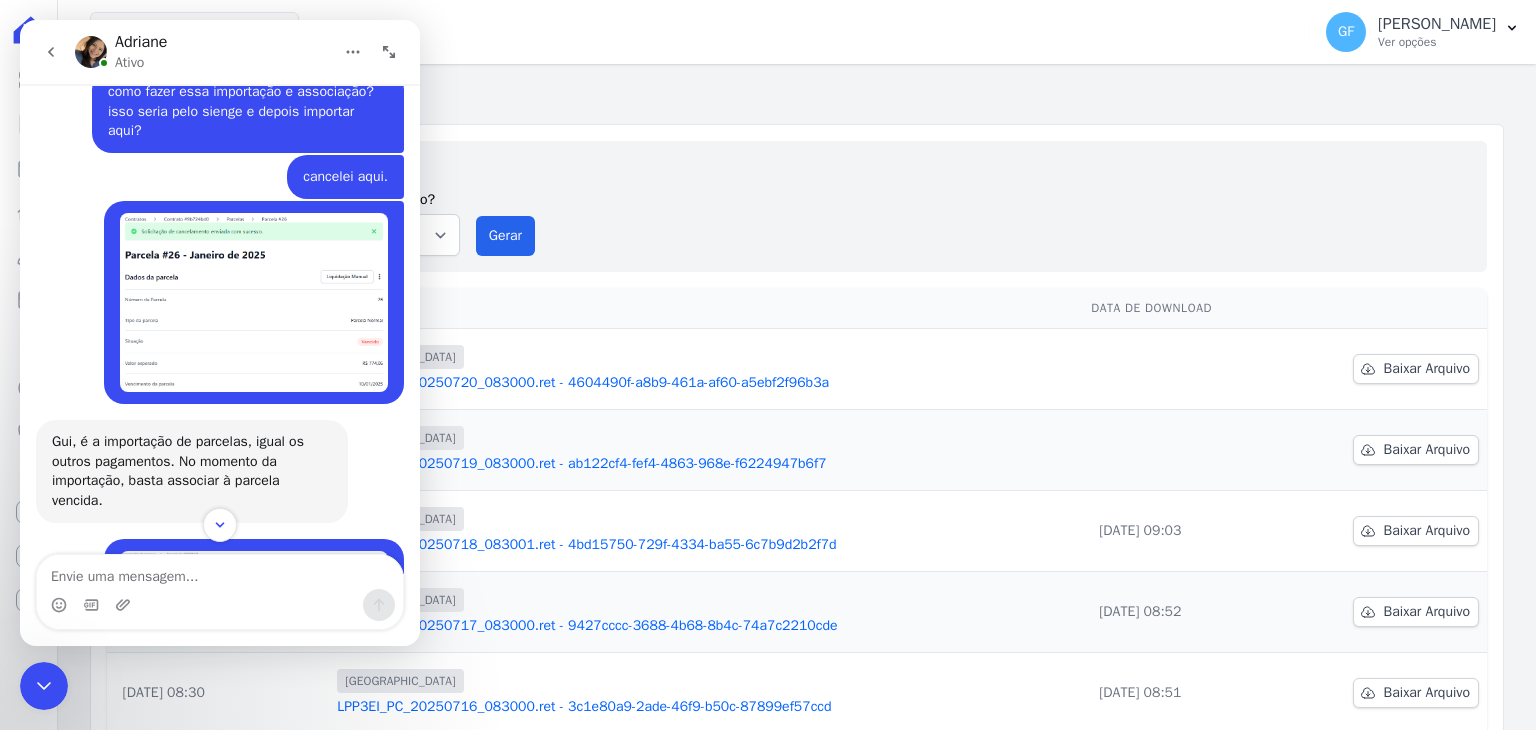drag, startPoint x: 412, startPoint y: 550, endPoint x: 460, endPoint y: 350, distance: 205.67937 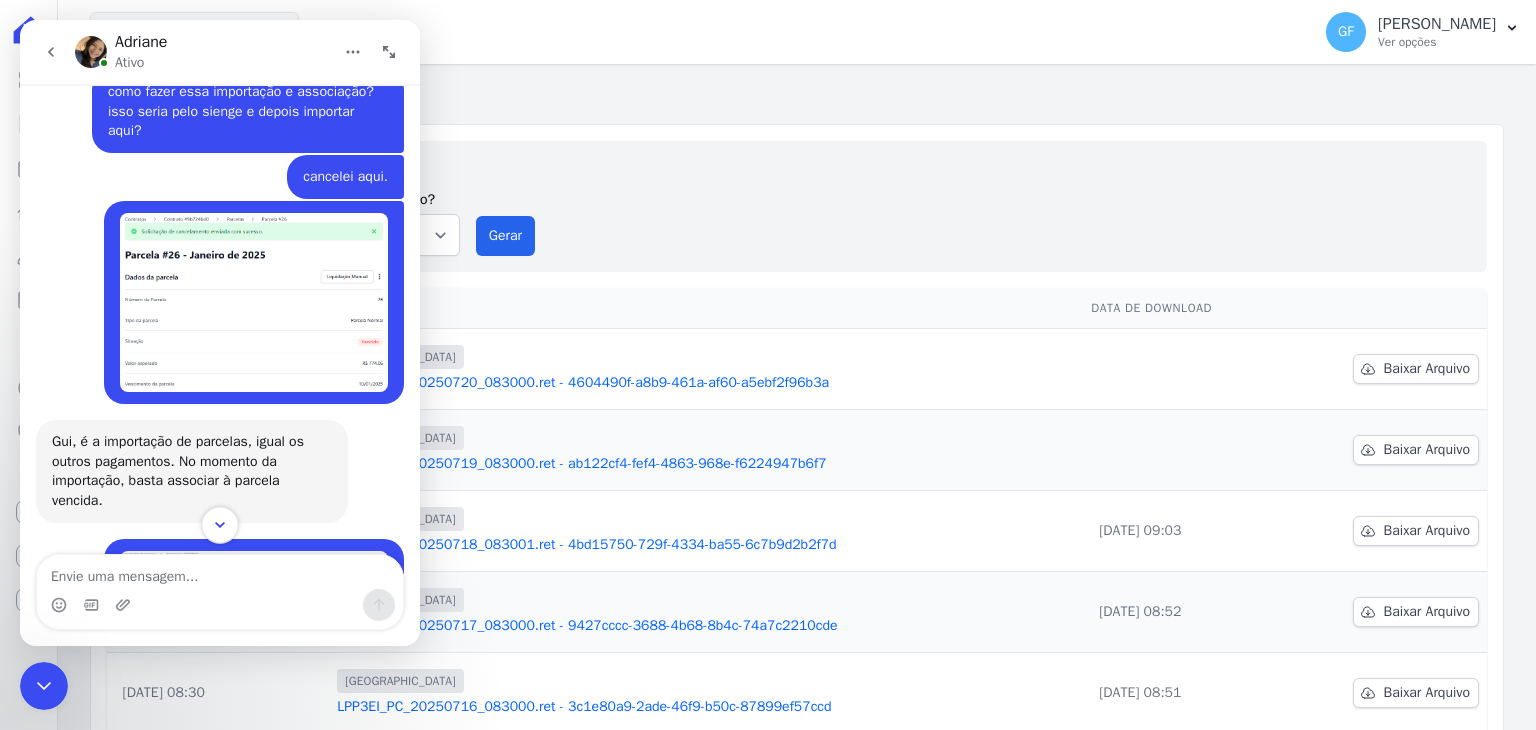 click at bounding box center [219, 524] 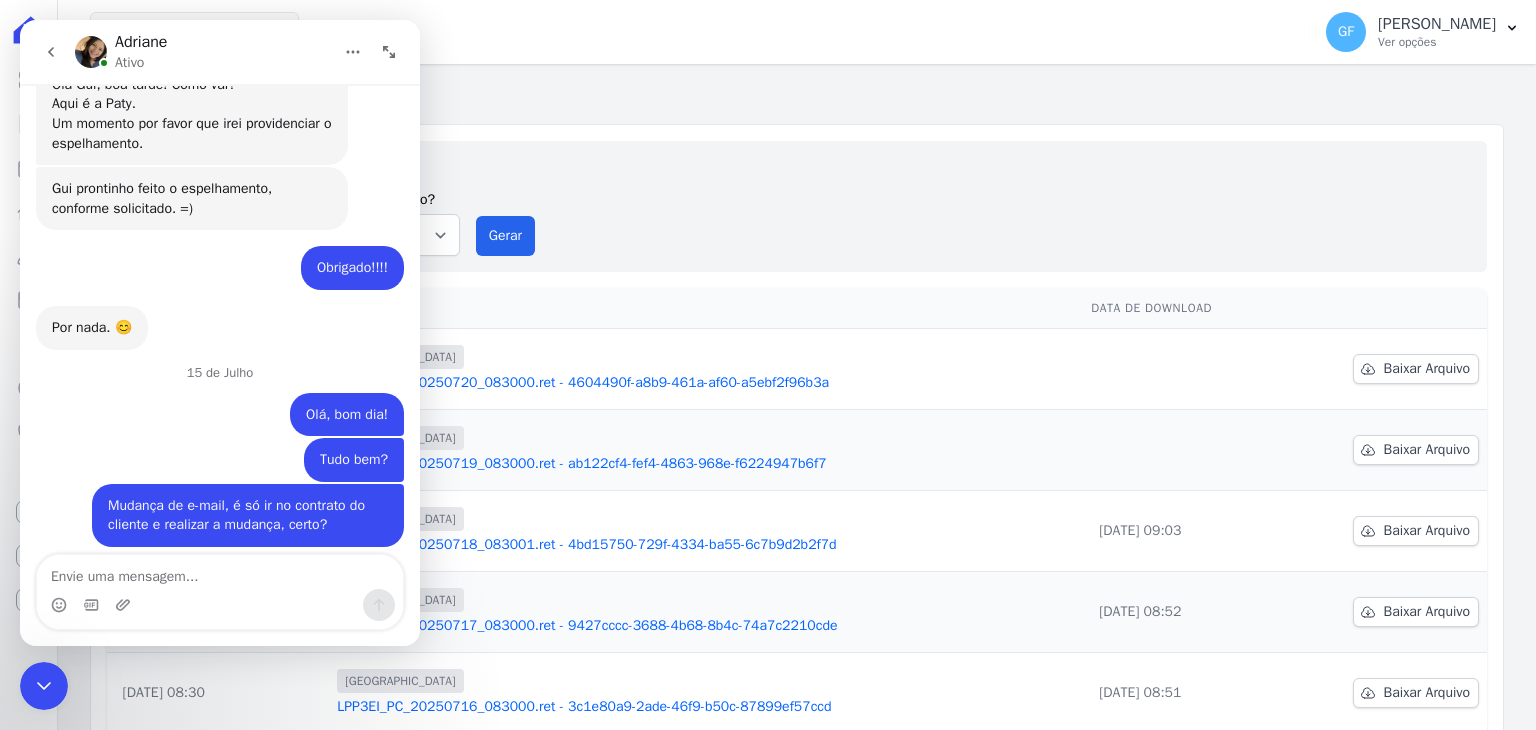 scroll, scrollTop: 16047, scrollLeft: 0, axis: vertical 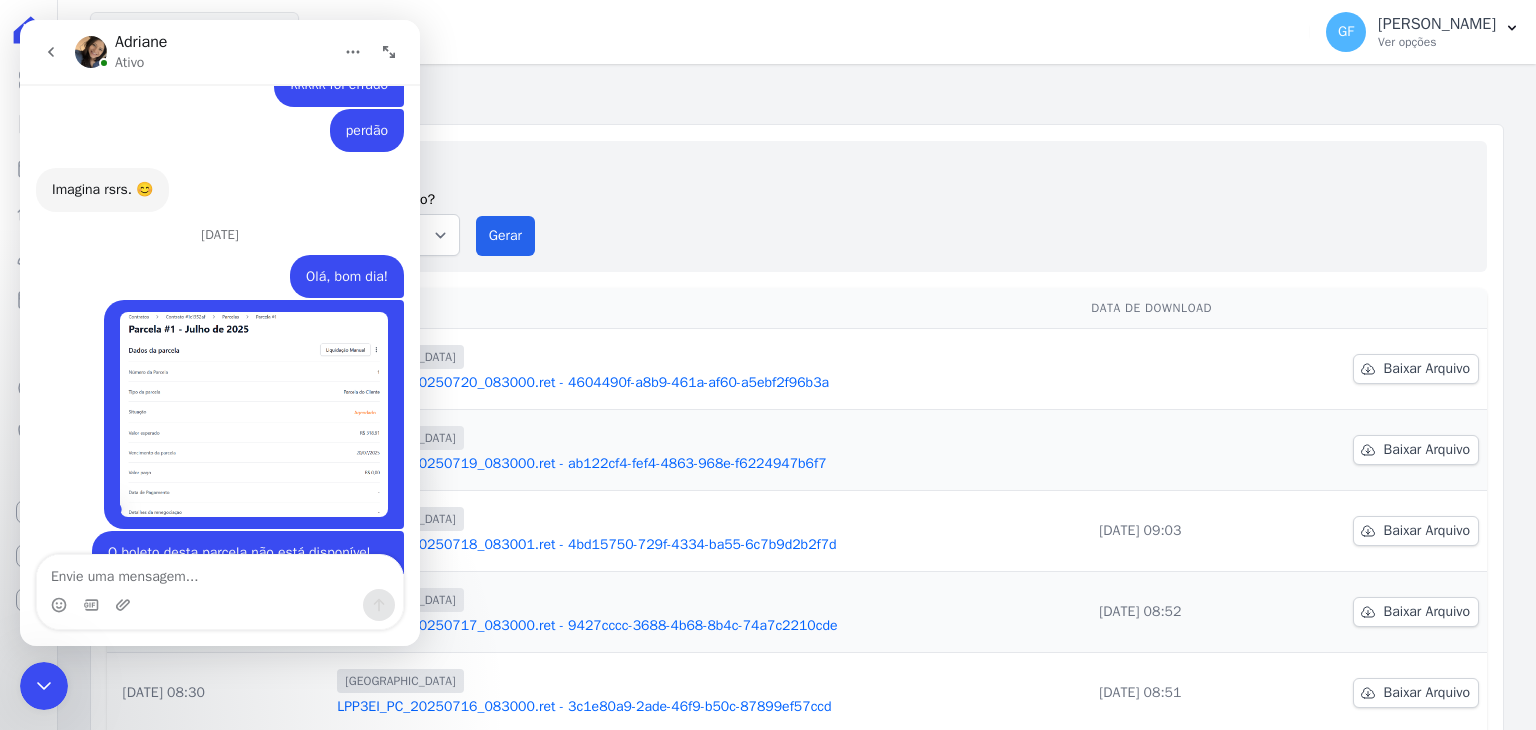 click 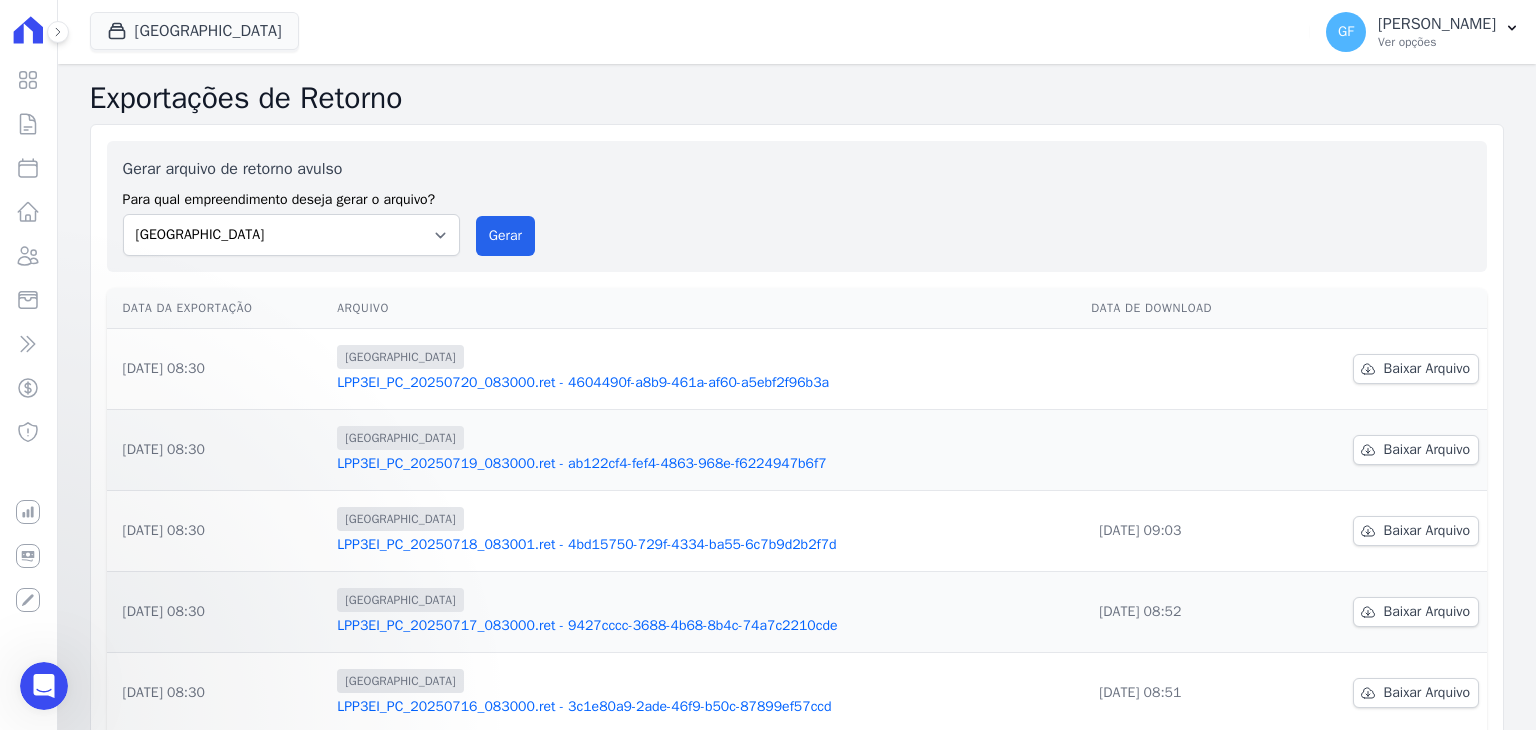 scroll, scrollTop: 0, scrollLeft: 0, axis: both 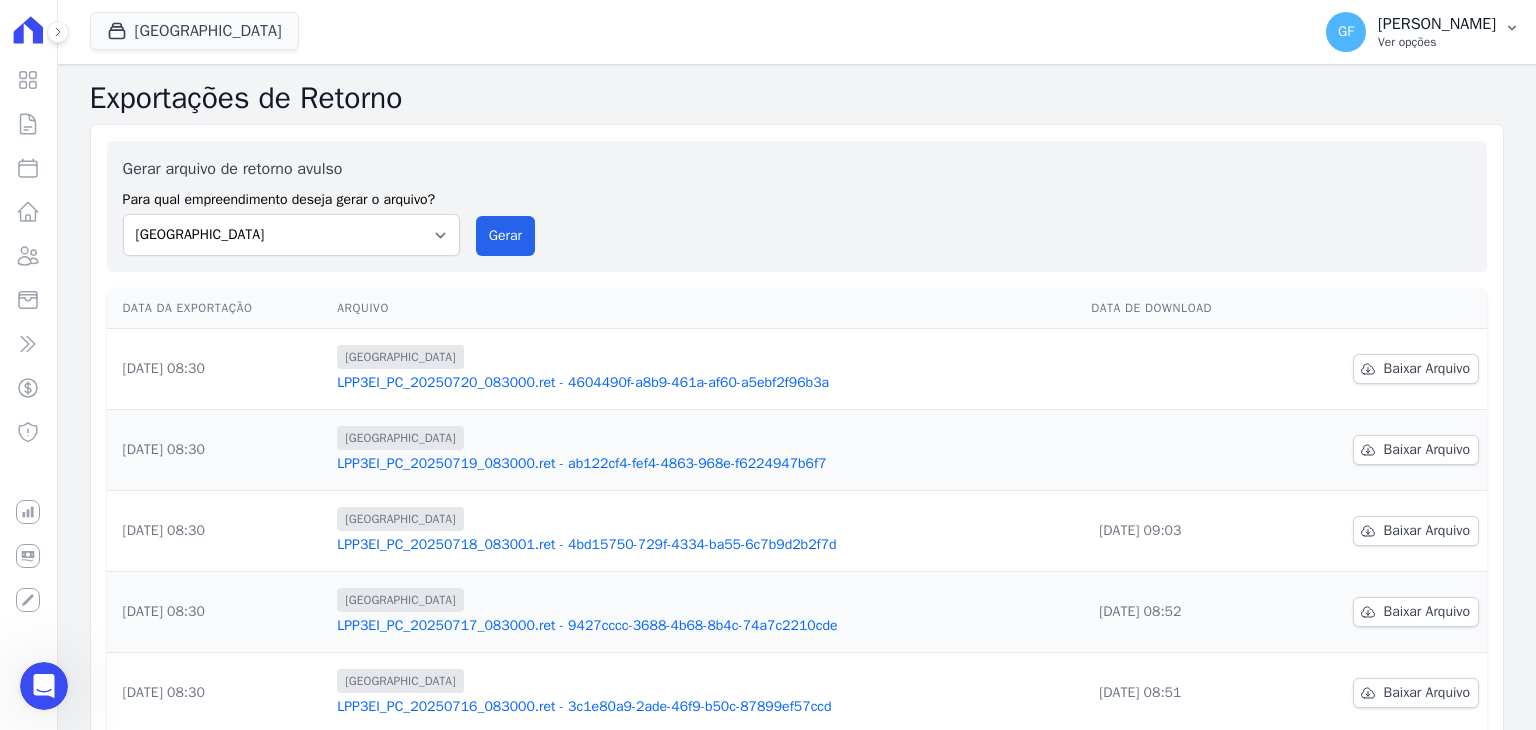 click on "[PERSON_NAME]" at bounding box center (1437, 24) 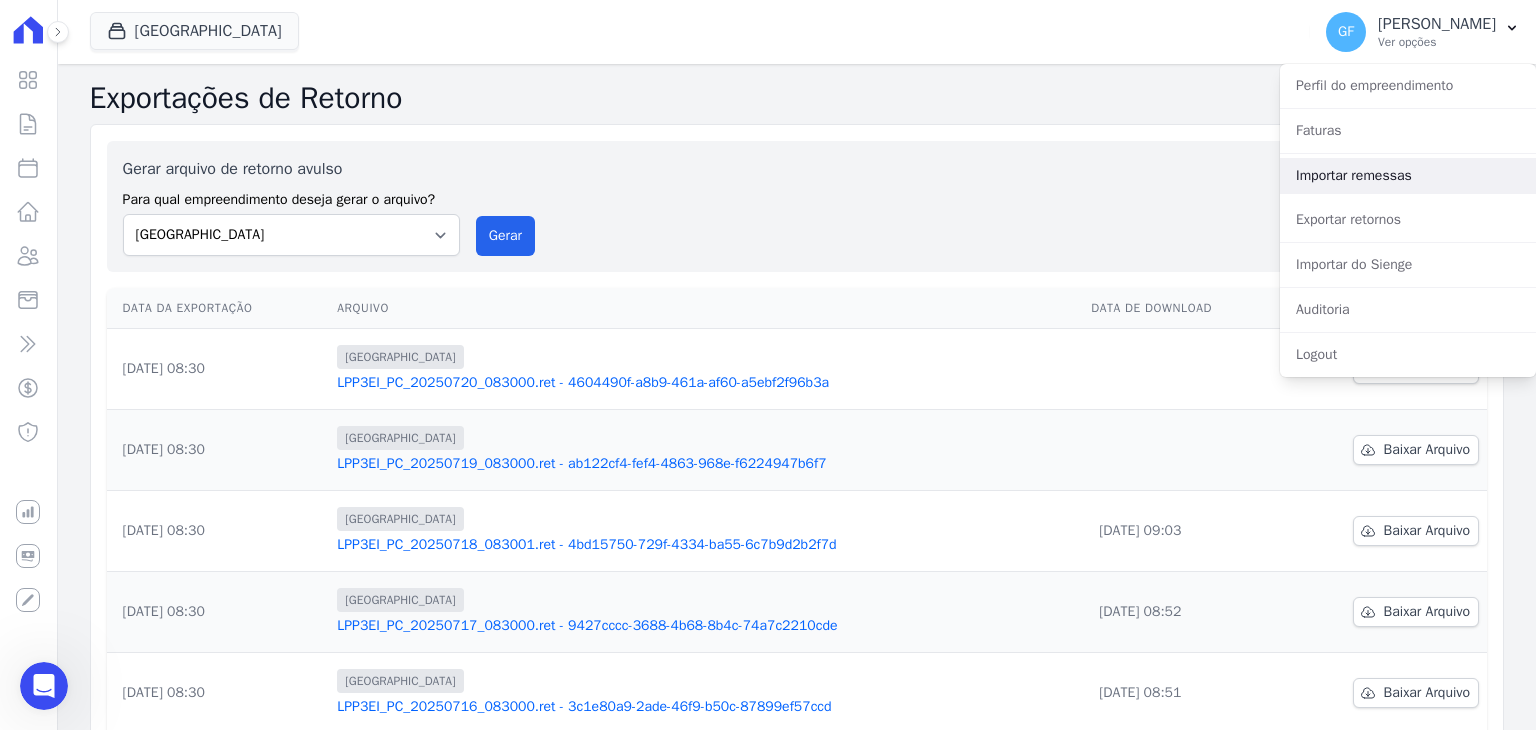 scroll, scrollTop: 16348, scrollLeft: 0, axis: vertical 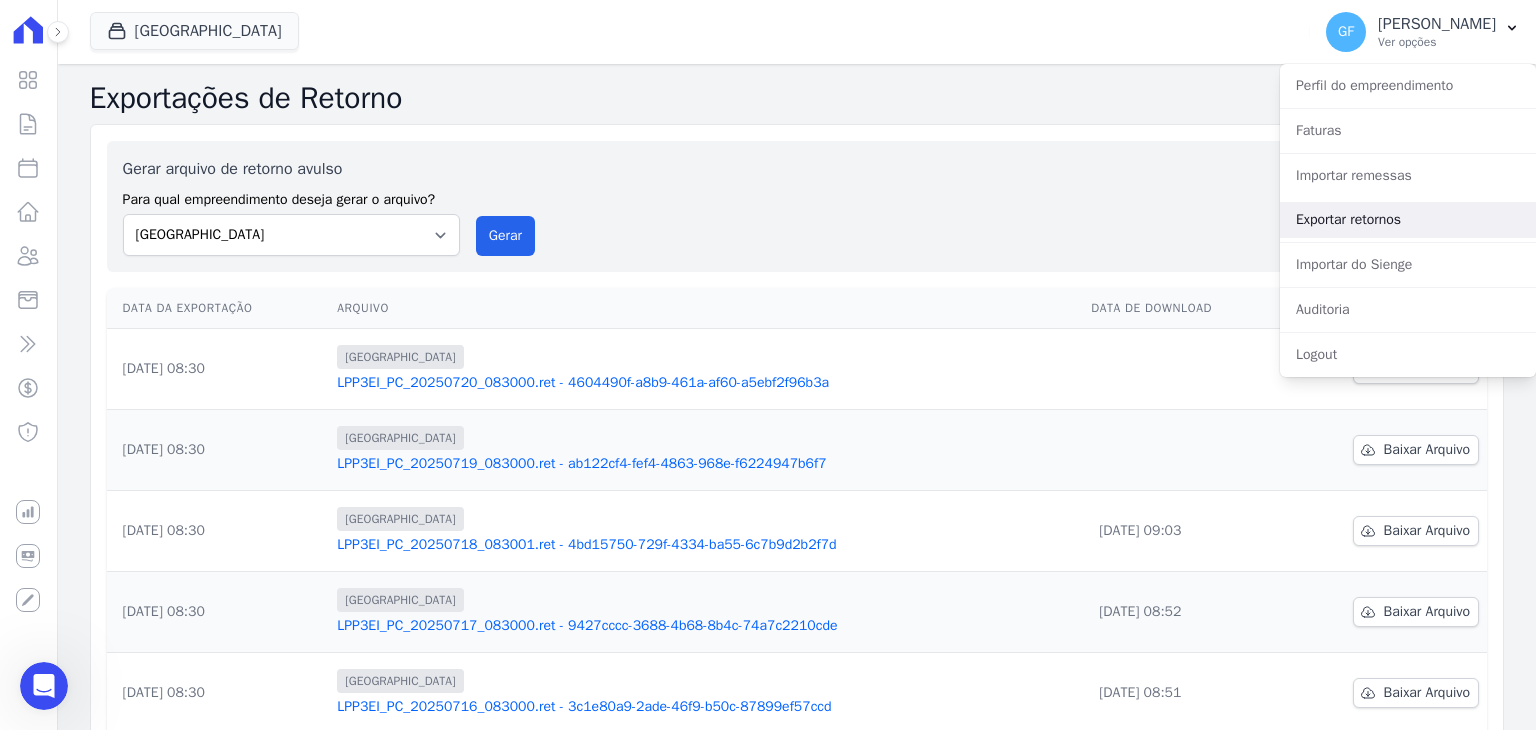 click on "Exportar retornos" at bounding box center [1408, 220] 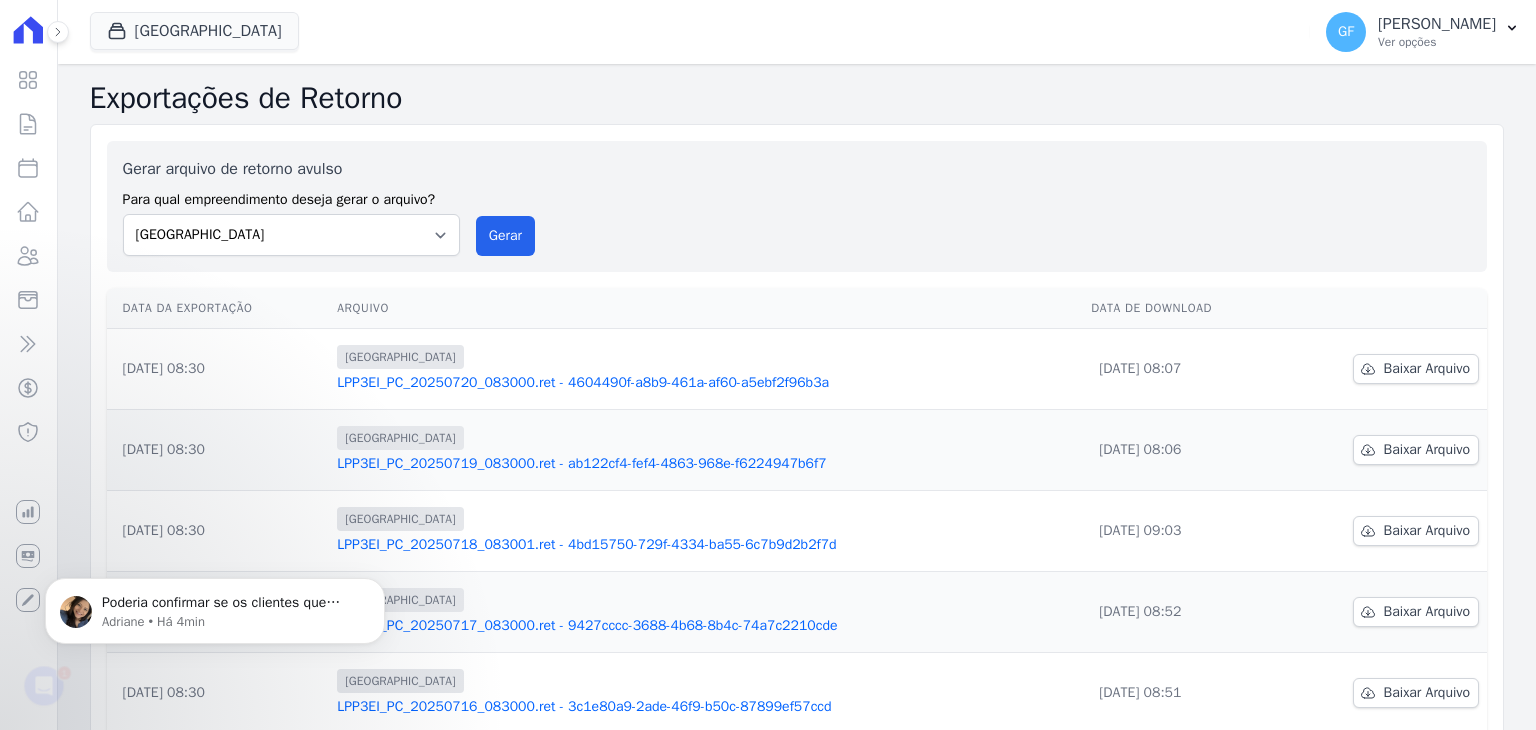 scroll, scrollTop: 0, scrollLeft: 0, axis: both 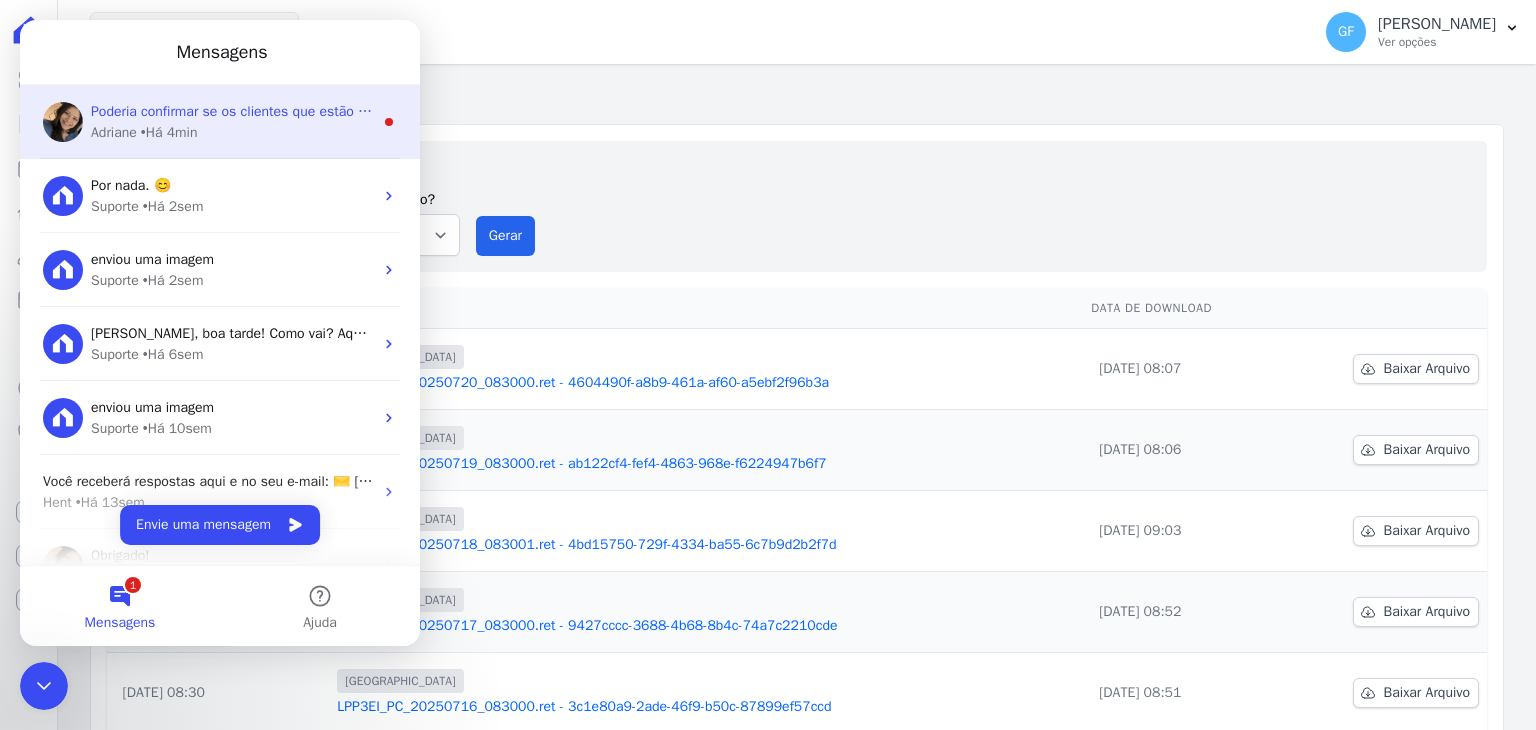 click on "Poderia confirmar se os clientes que estão em itens rejeitados foram importados novamente? Caso não, faço os ajustes e importo novamente. ; )" at bounding box center [539, 111] 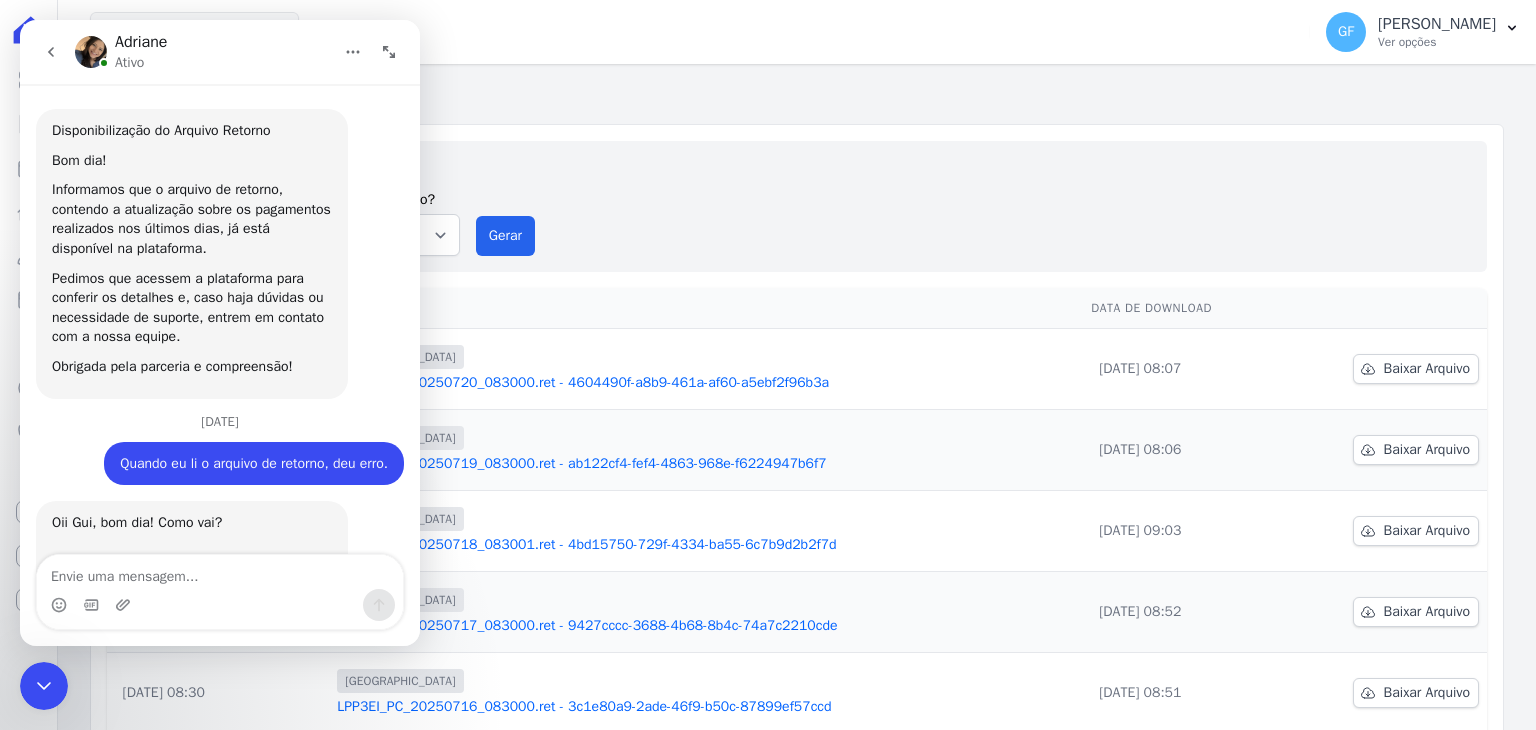 scroll, scrollTop: 3, scrollLeft: 0, axis: vertical 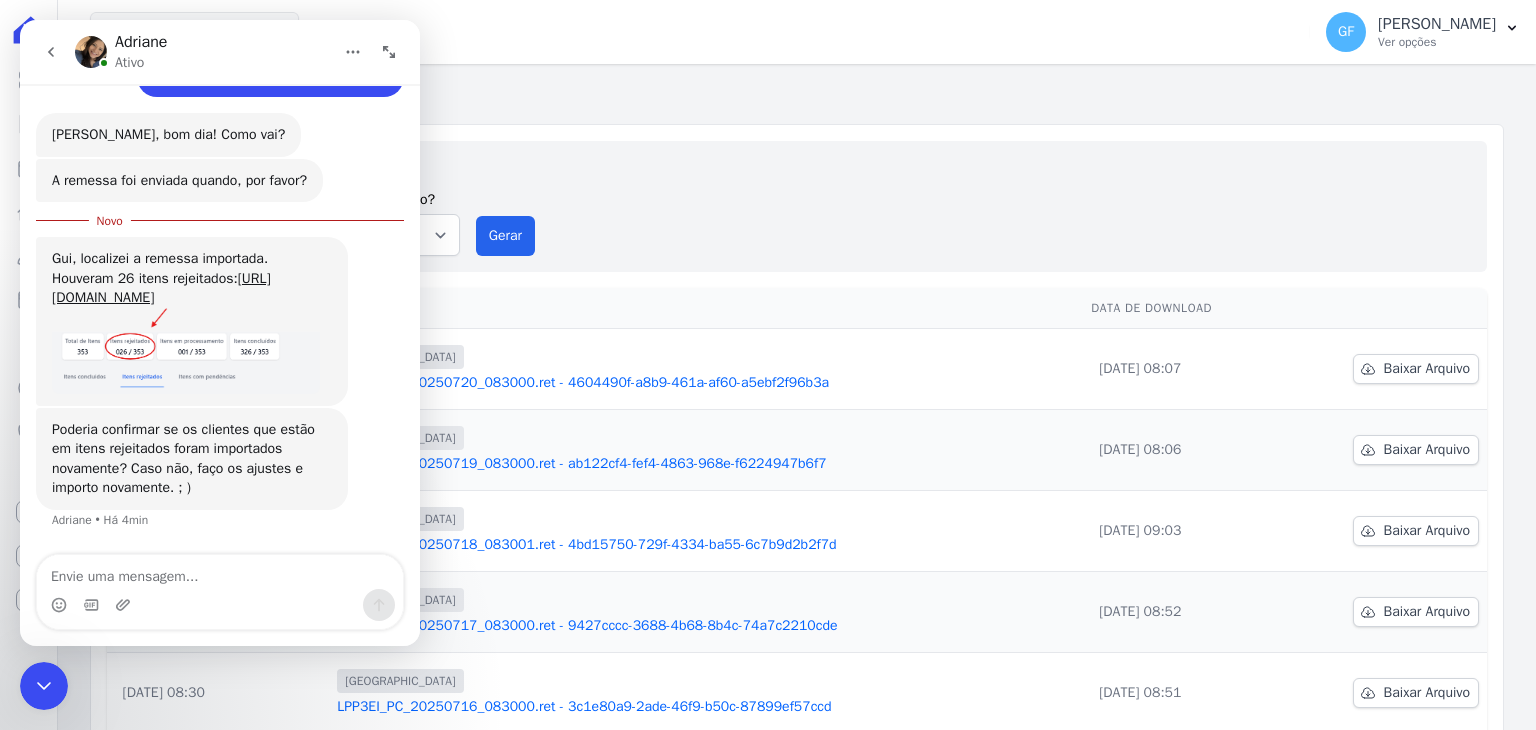 click at bounding box center (220, 572) 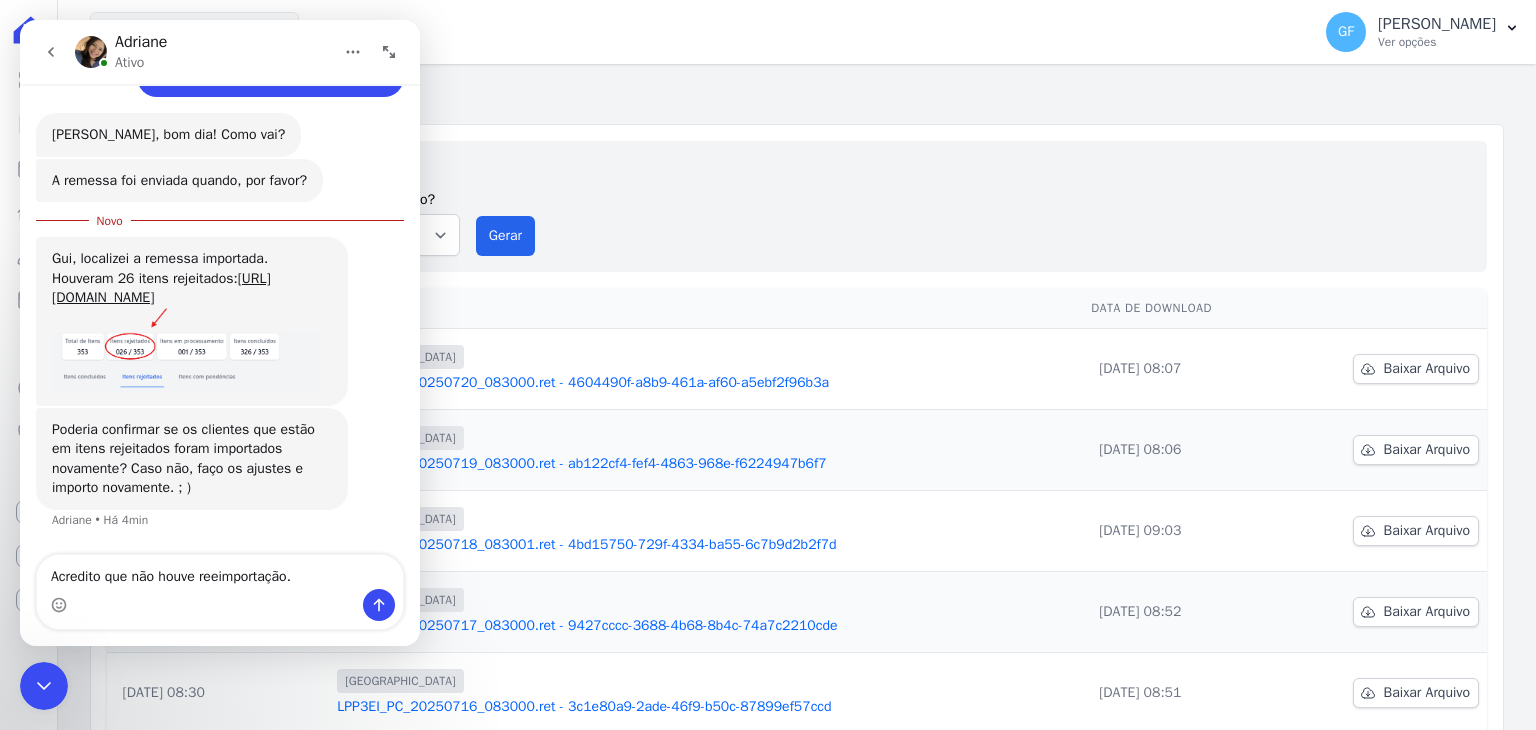 type on "Acredito que não houve reeimportação." 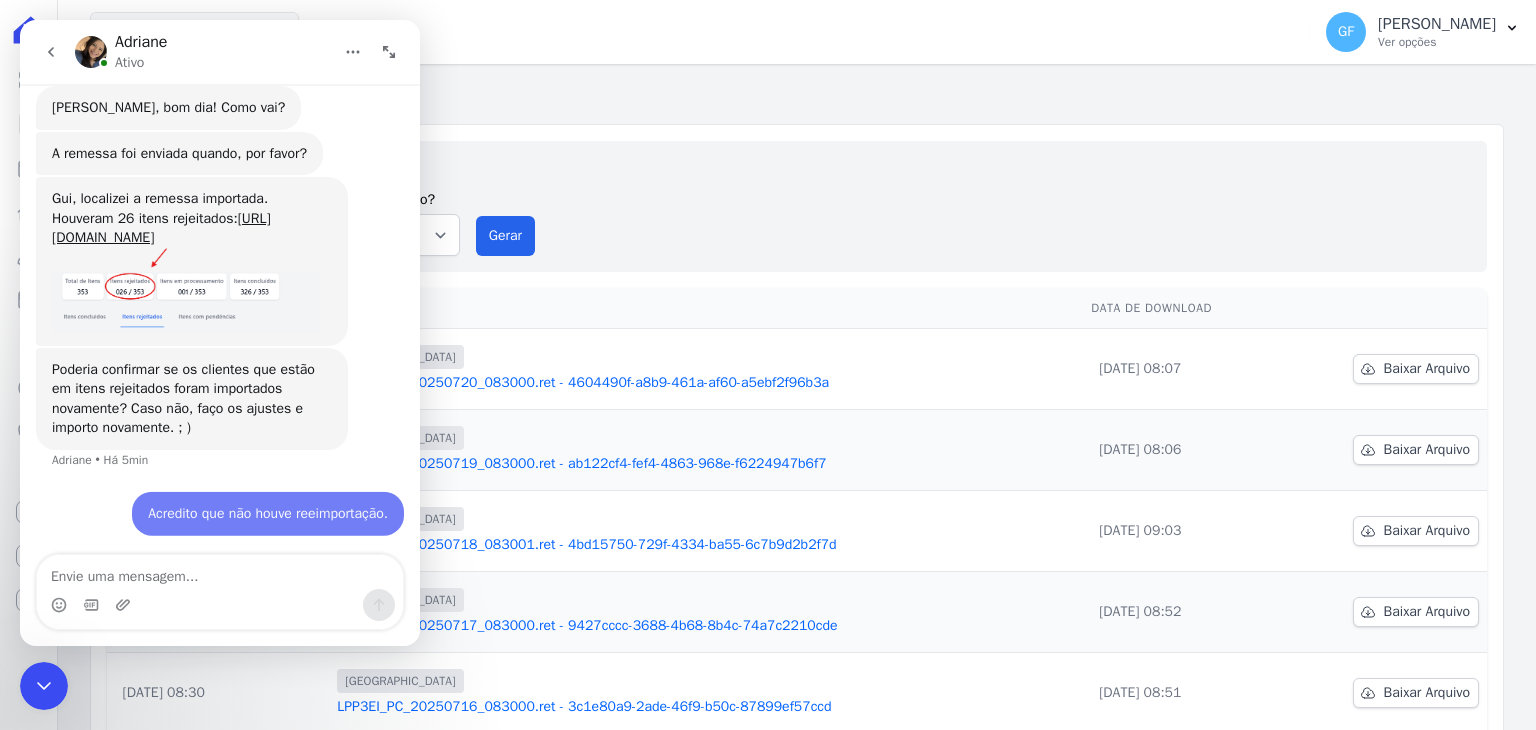 scroll, scrollTop: 16592, scrollLeft: 0, axis: vertical 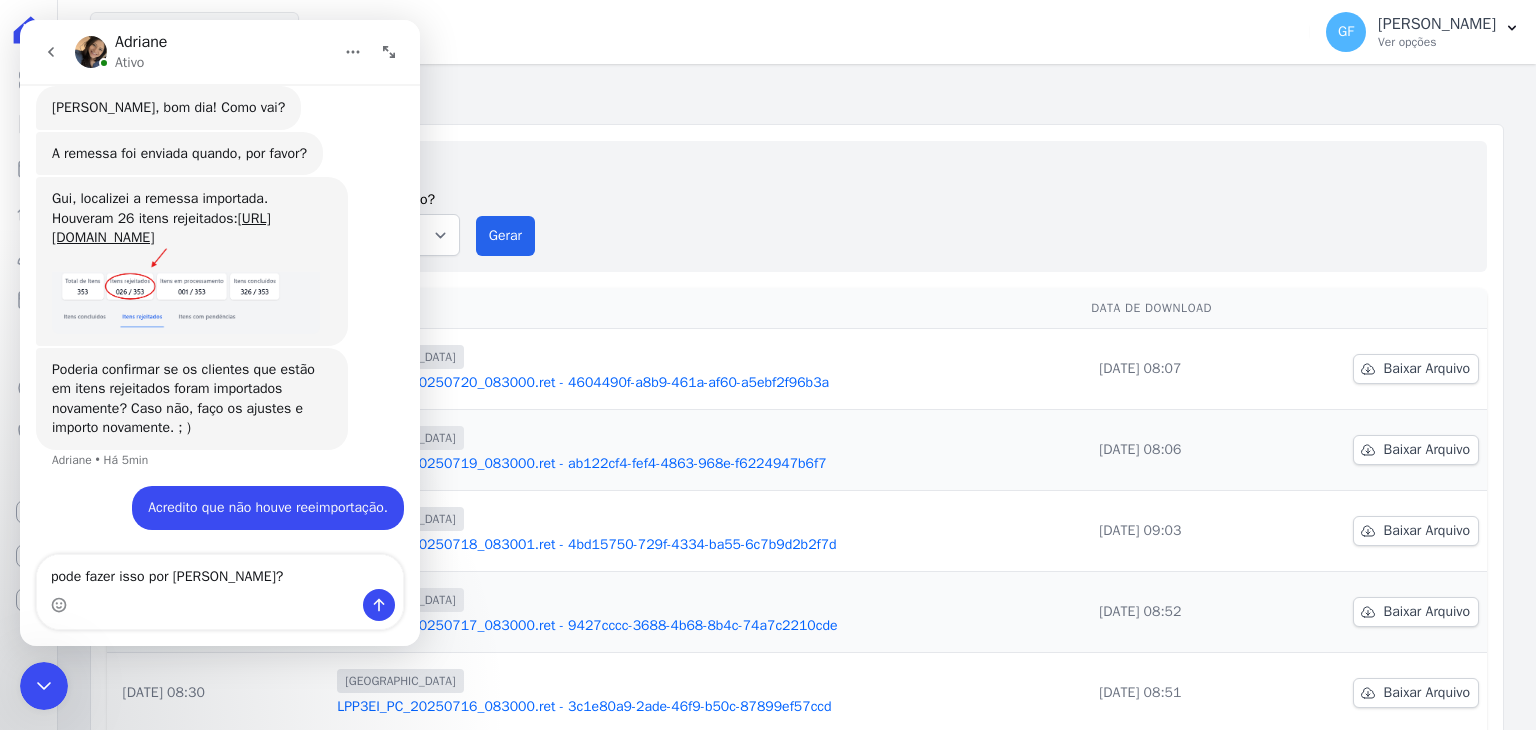type on "pode fazer isso por [PERSON_NAME]?" 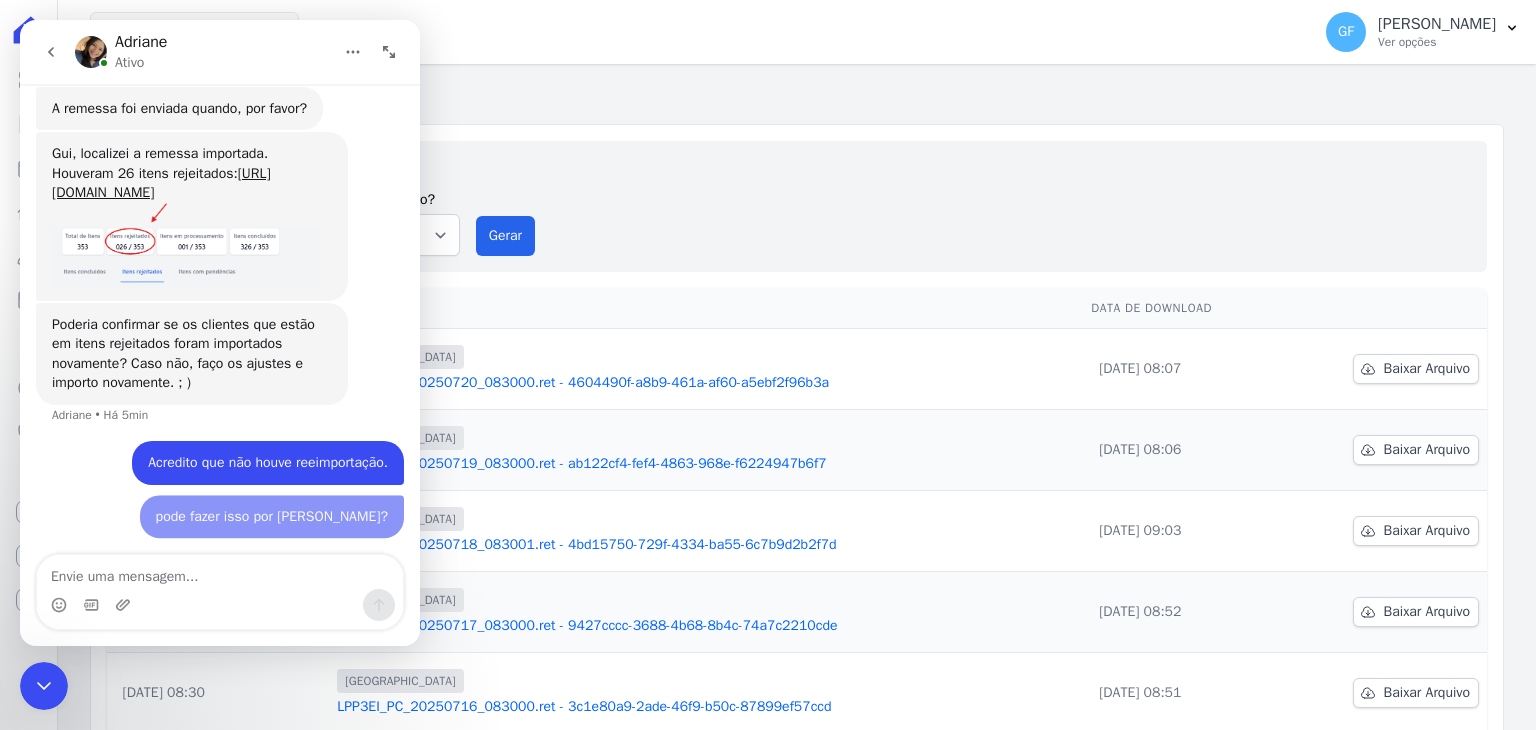 scroll, scrollTop: 16636, scrollLeft: 0, axis: vertical 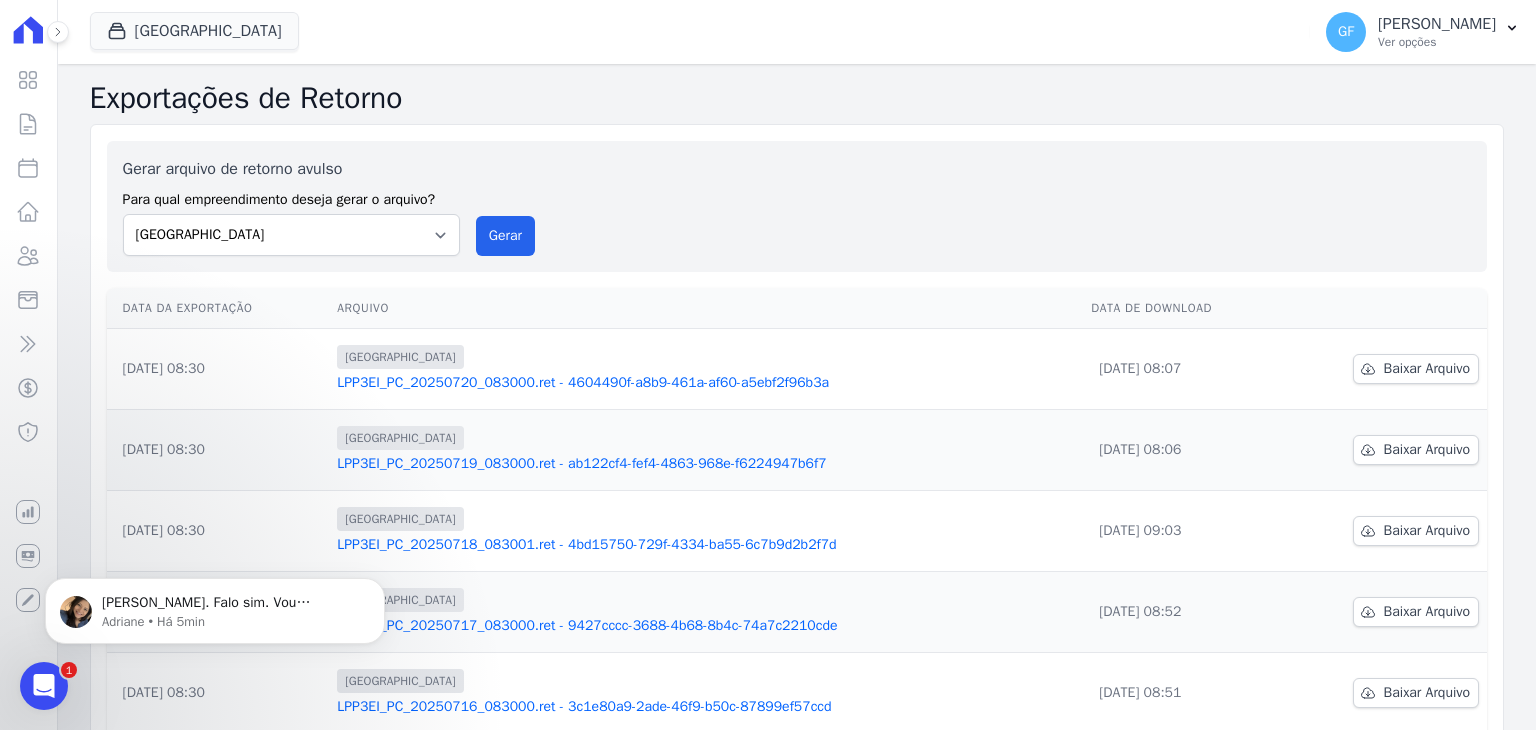 click 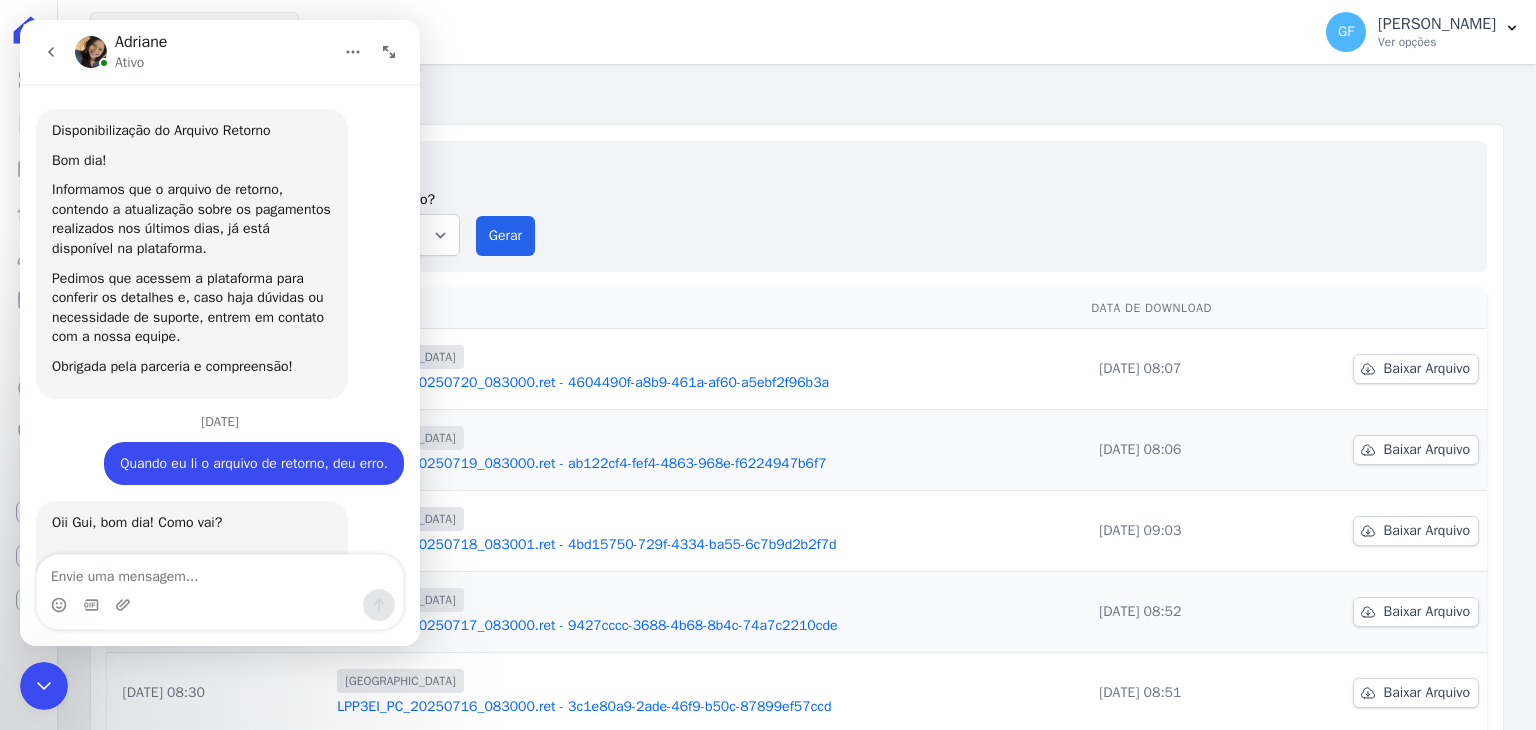 scroll, scrollTop: 3, scrollLeft: 0, axis: vertical 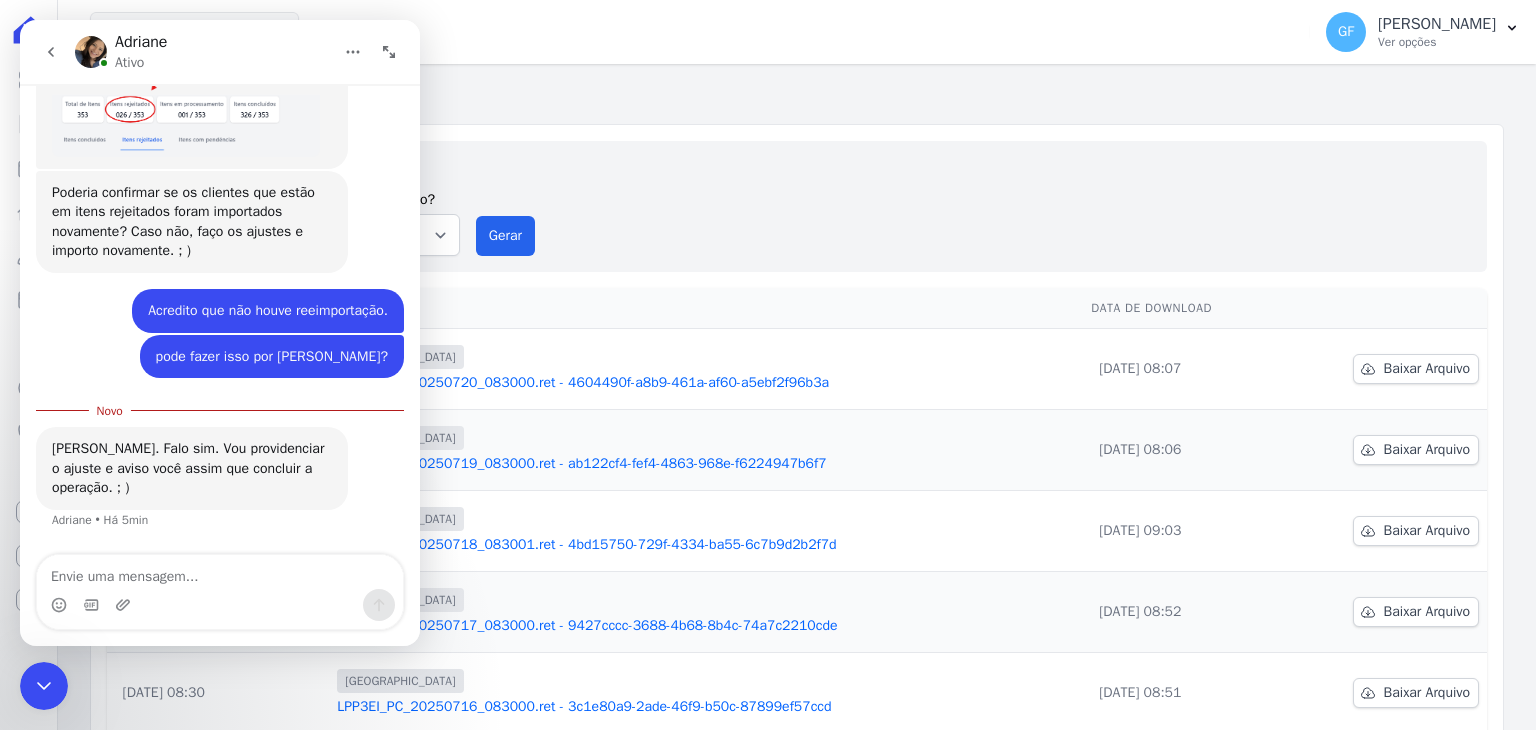 click at bounding box center (220, 605) 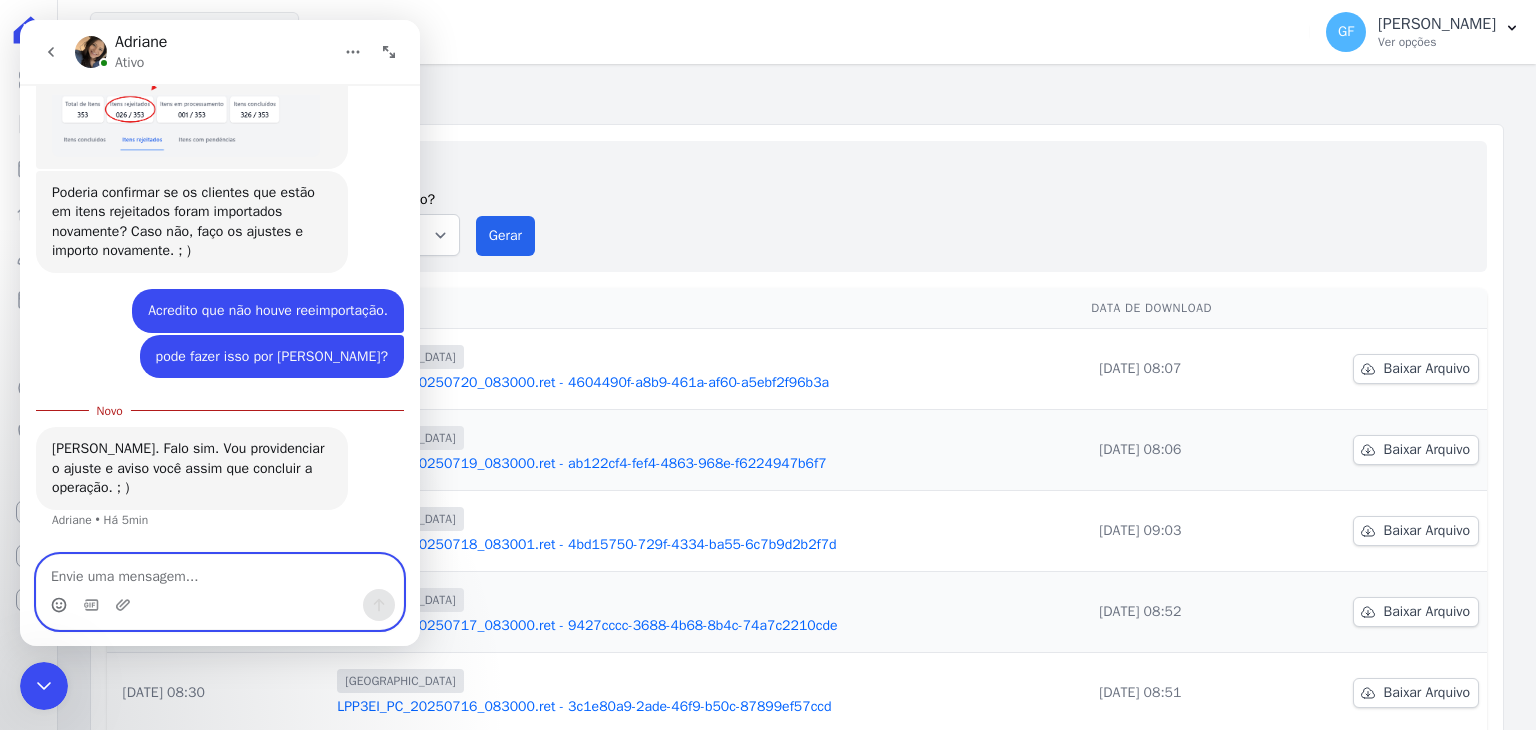 click 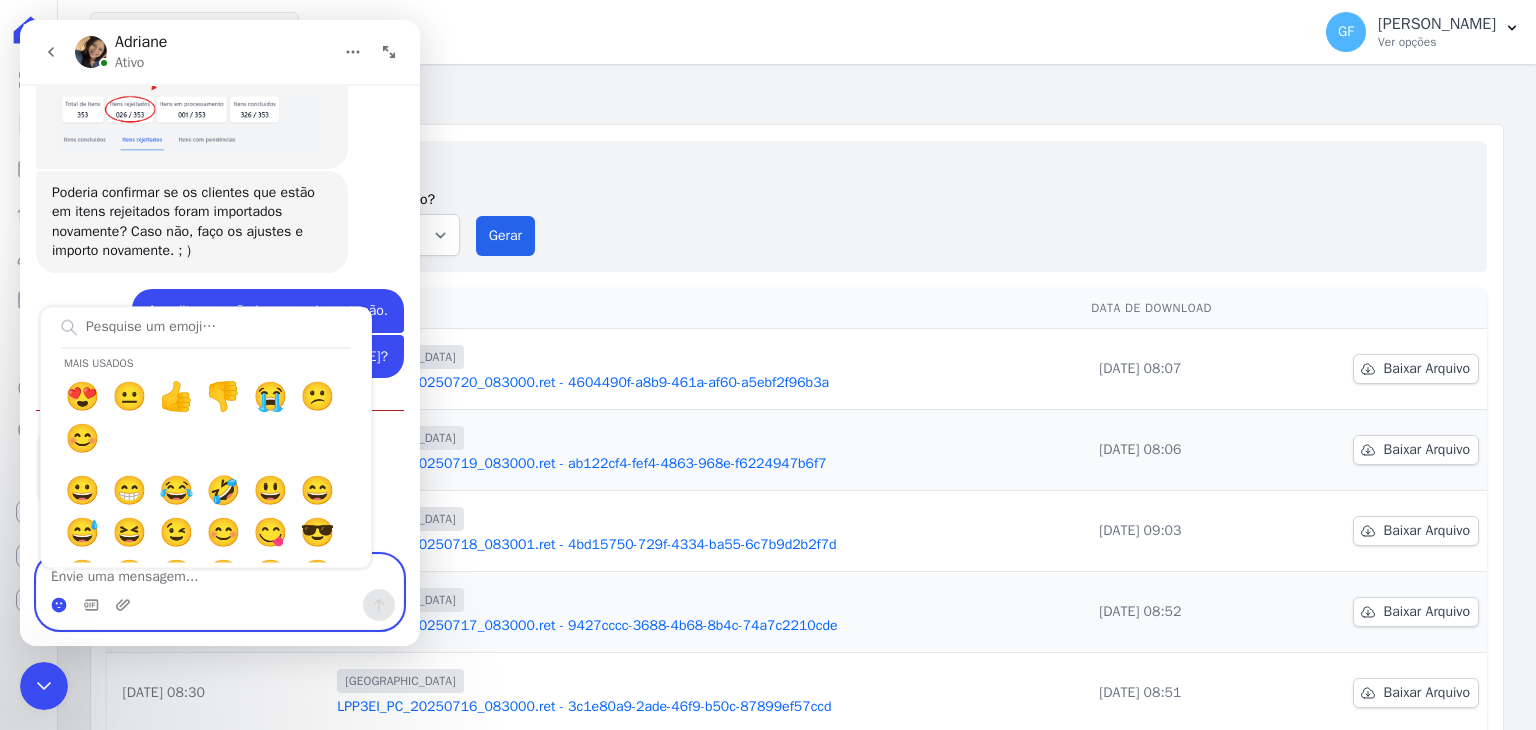 click 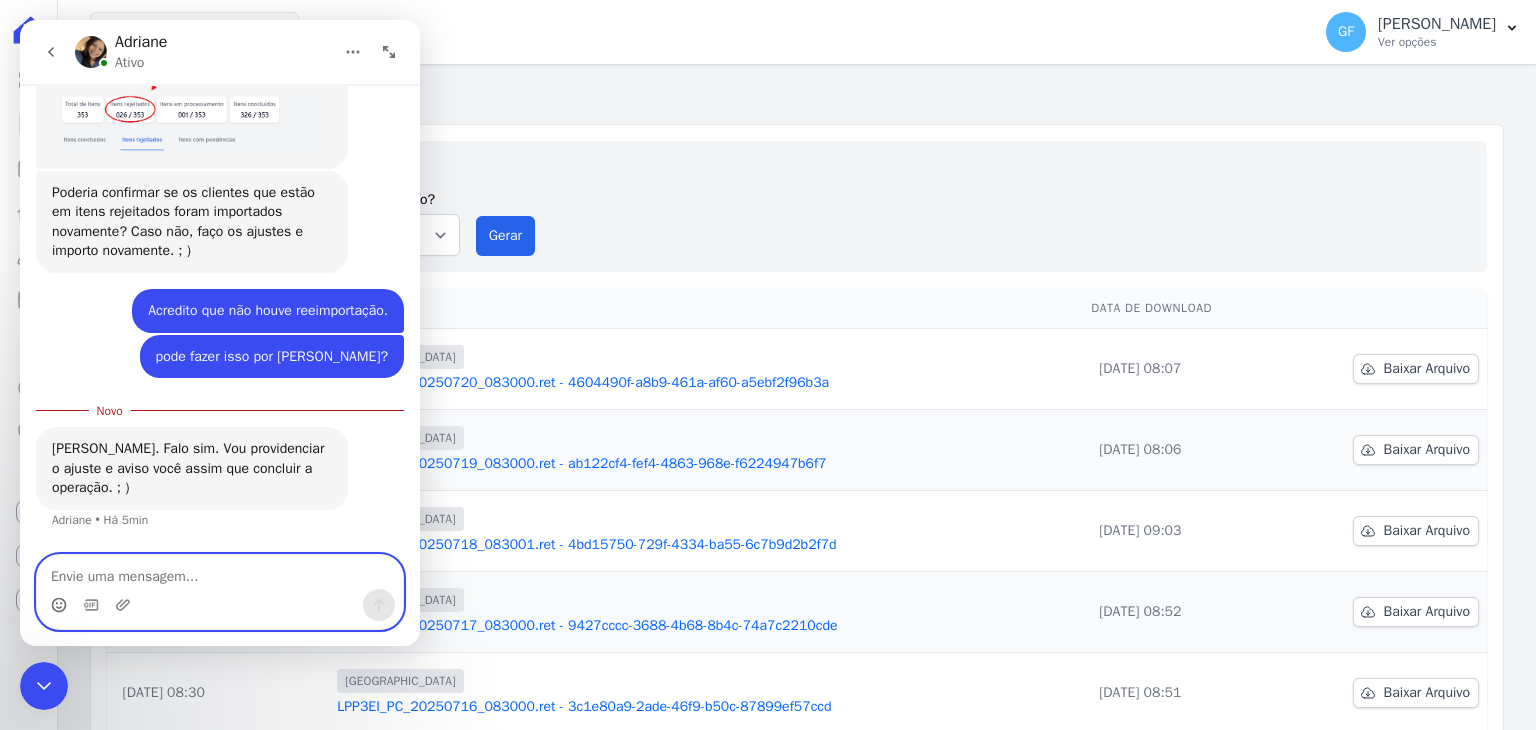 click 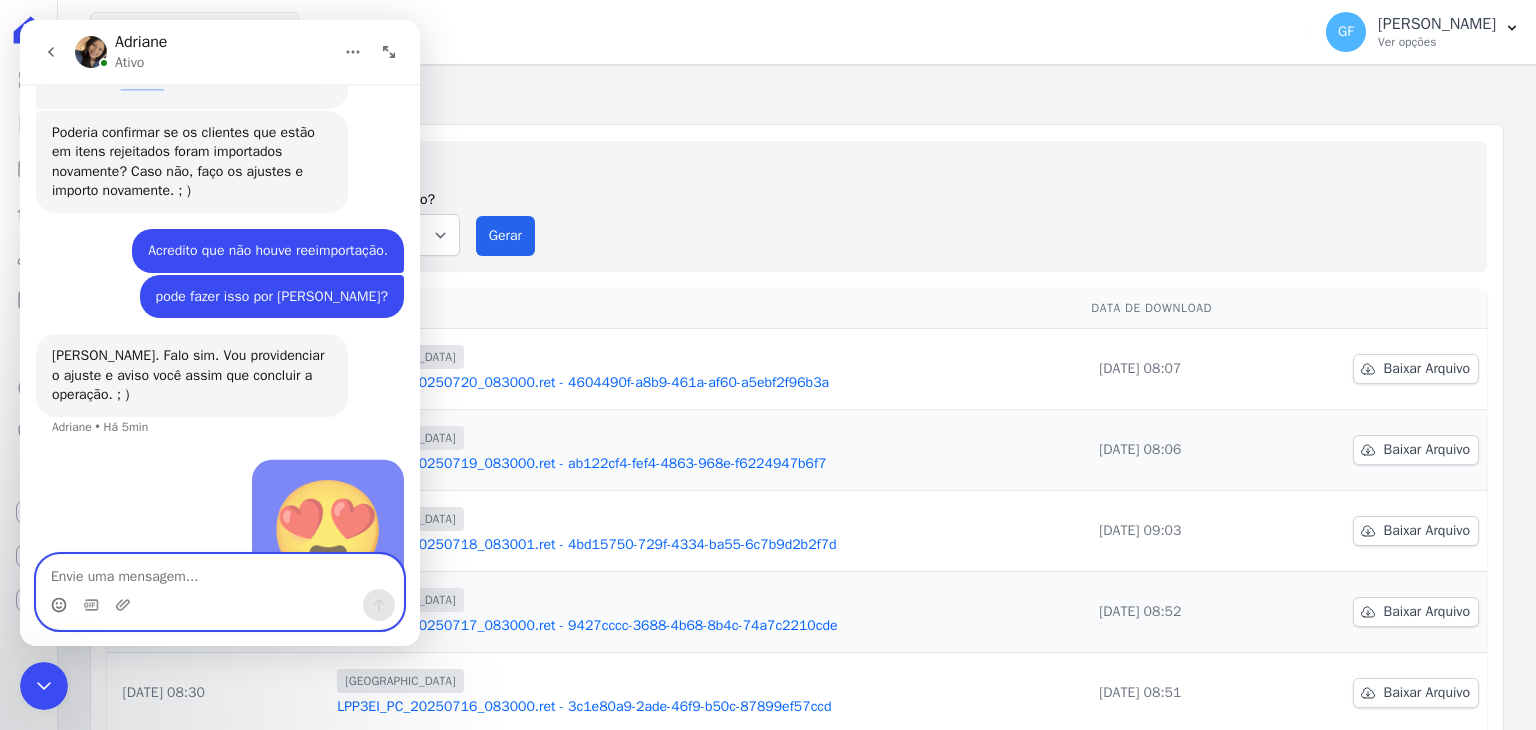 scroll, scrollTop: 2, scrollLeft: 0, axis: vertical 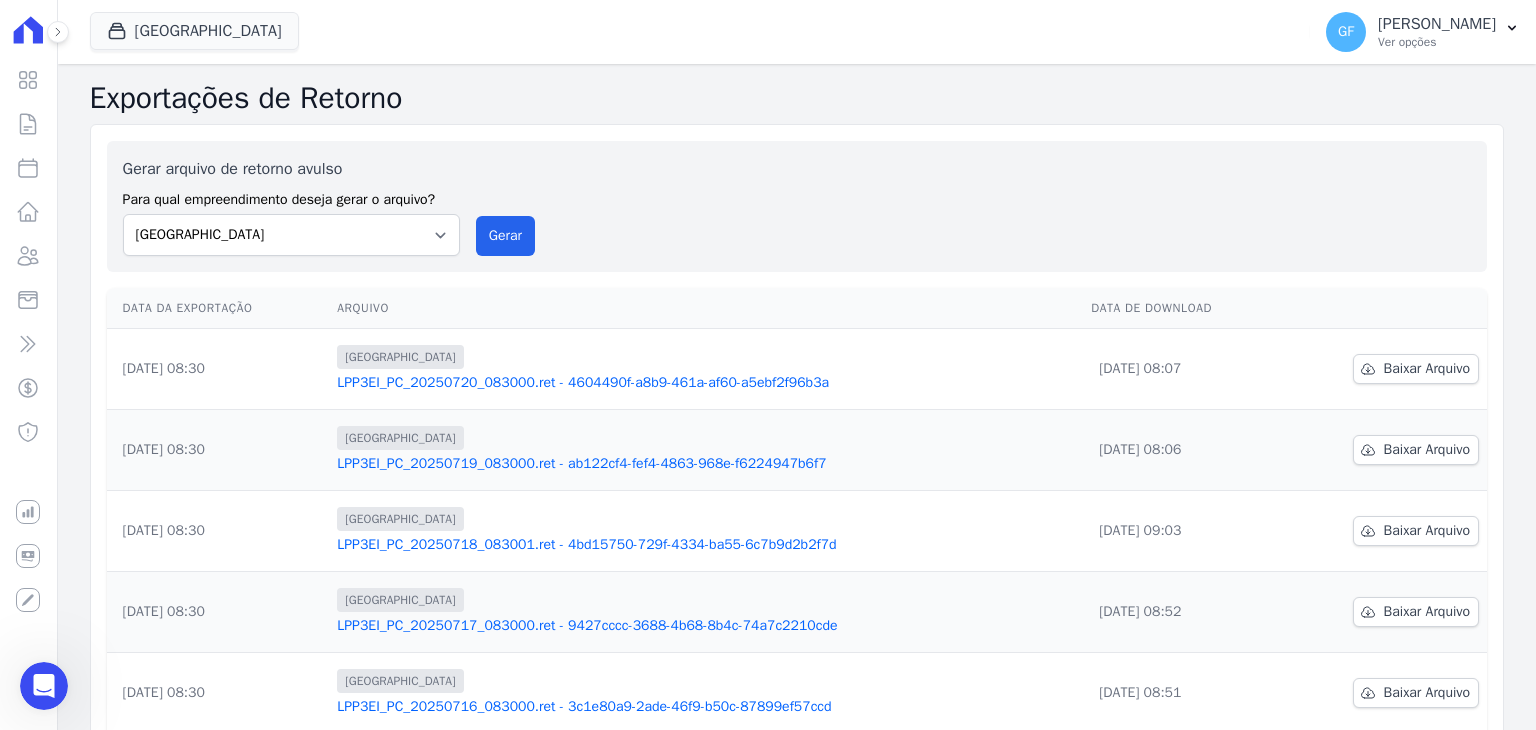 click on "GF
[PERSON_NAME]
Ver opções
Perfil do empreendimento
Faturas
Importar remessas
Exportar retornos
Importar do Sienge
[GEOGRAPHIC_DATA]
Logout" at bounding box center (1423, 32) 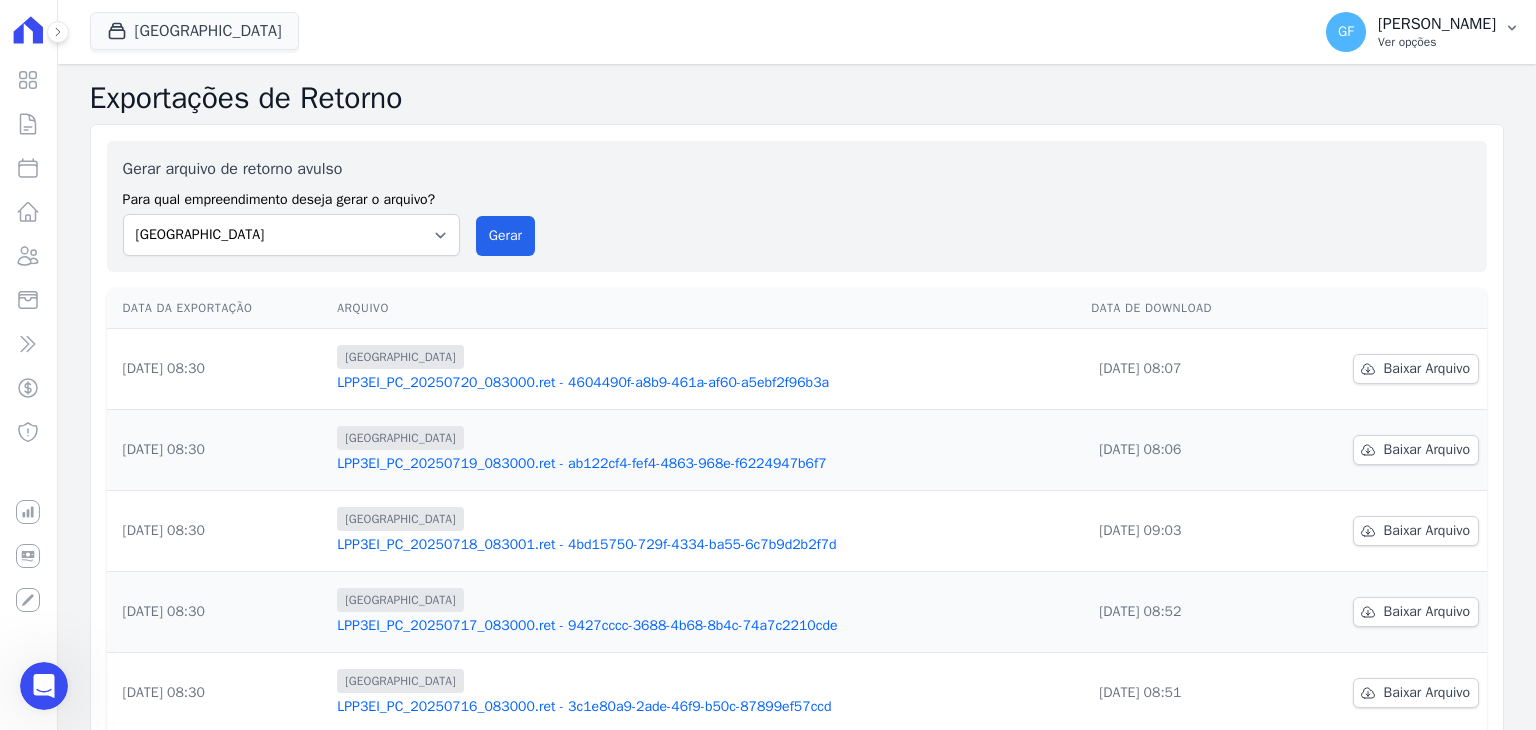 click on "Ver opções" at bounding box center [1437, 42] 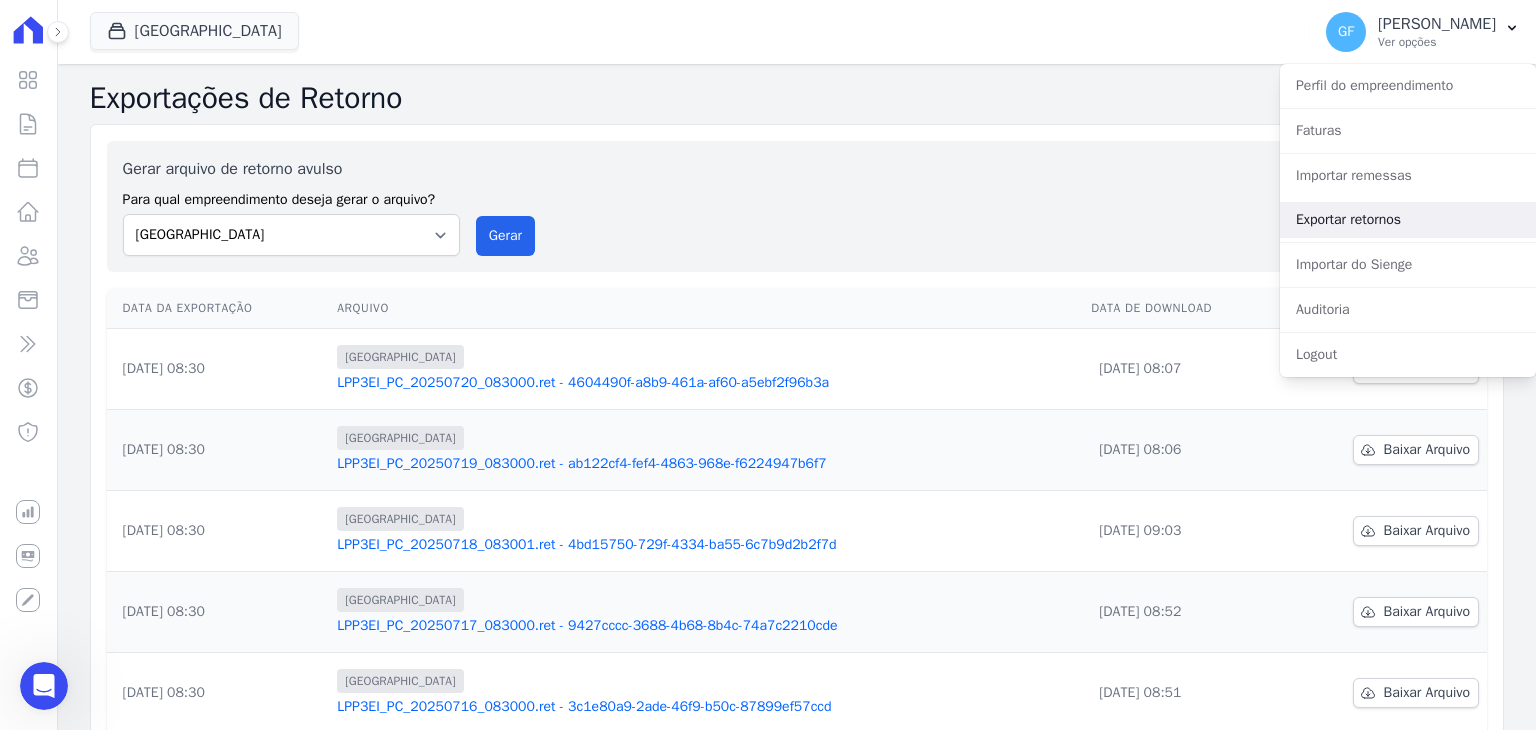 click on "Exportar retornos" at bounding box center [1408, 220] 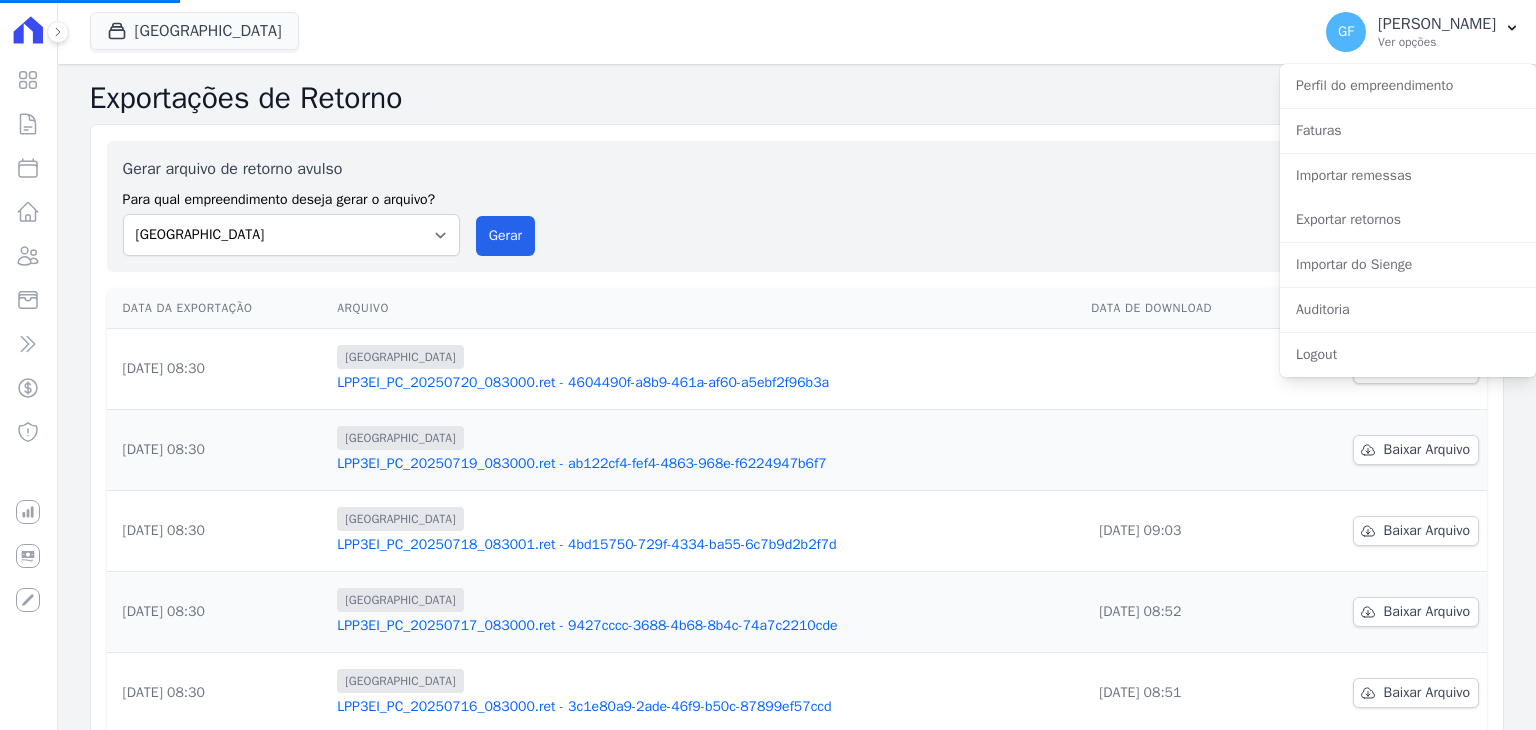 click at bounding box center (1182, 450) 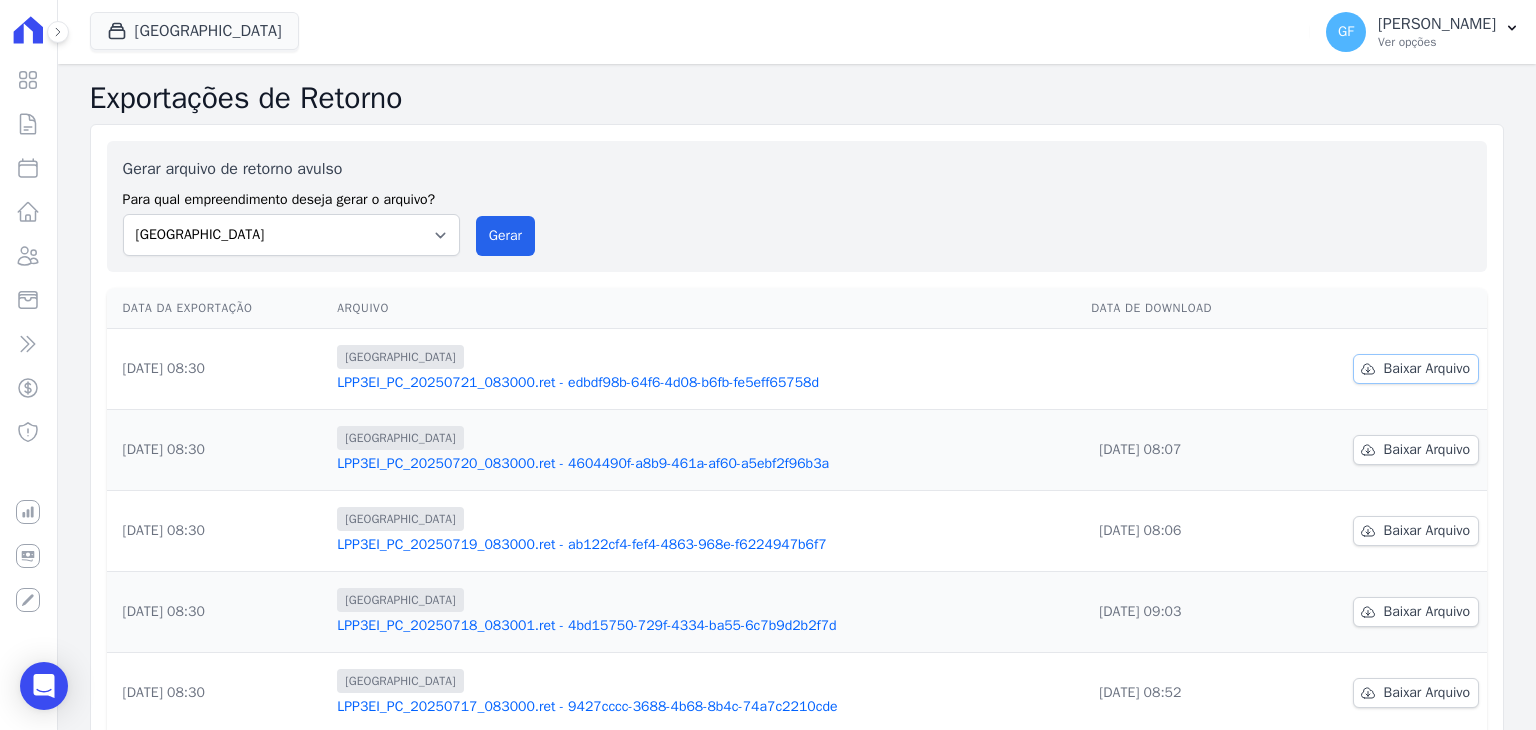click on "Baixar Arquivo" at bounding box center [1427, 369] 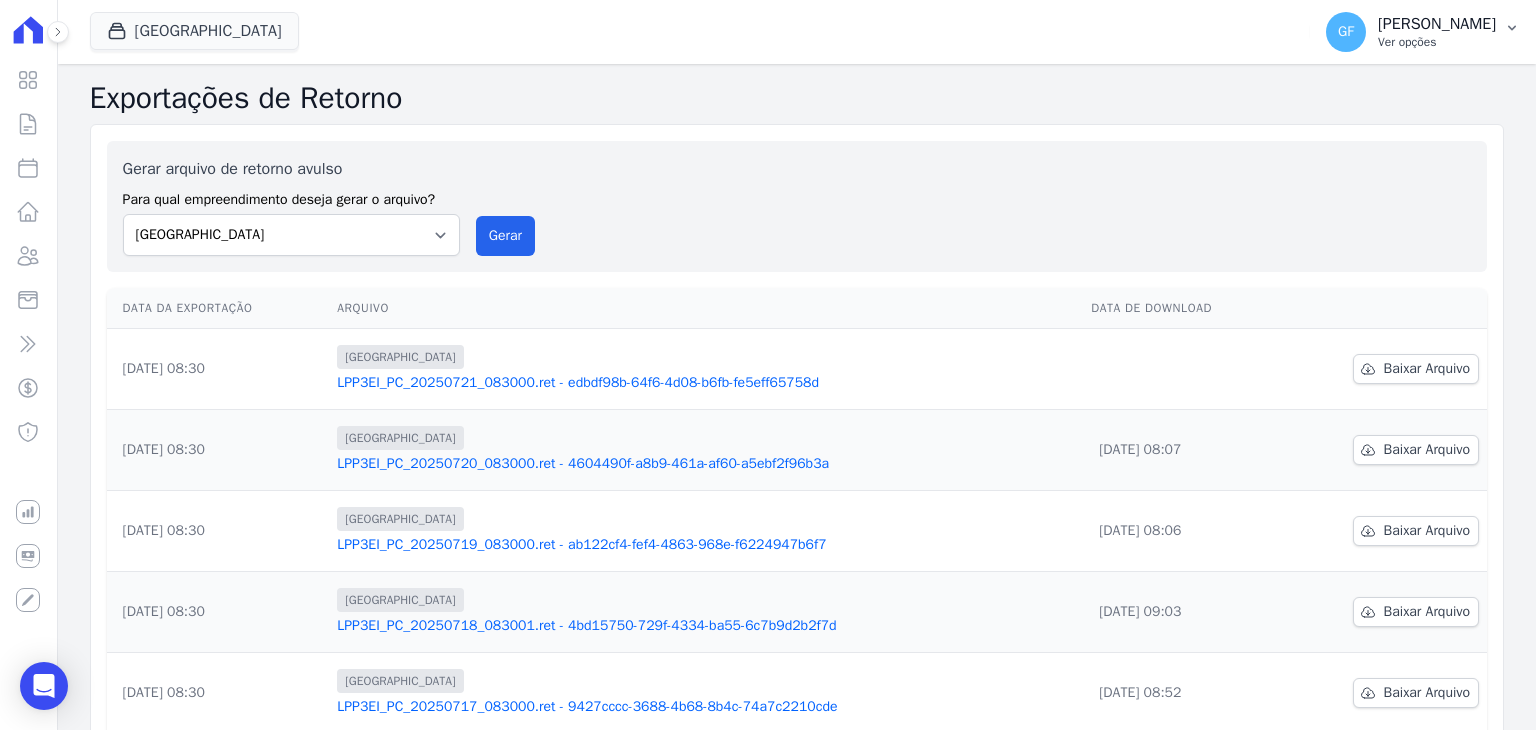 click on "[PERSON_NAME]" at bounding box center (1437, 24) 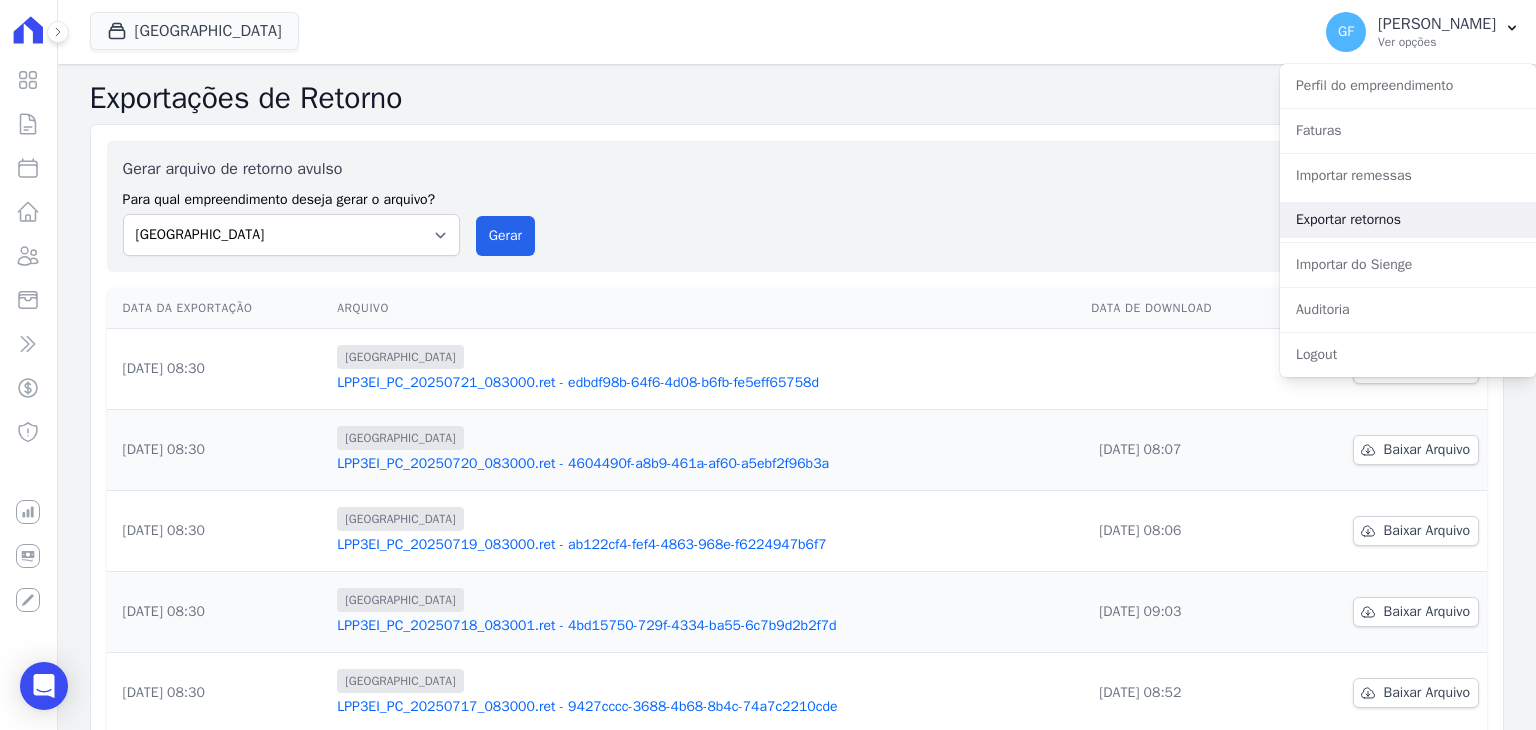 click on "Exportar retornos" at bounding box center (1408, 220) 